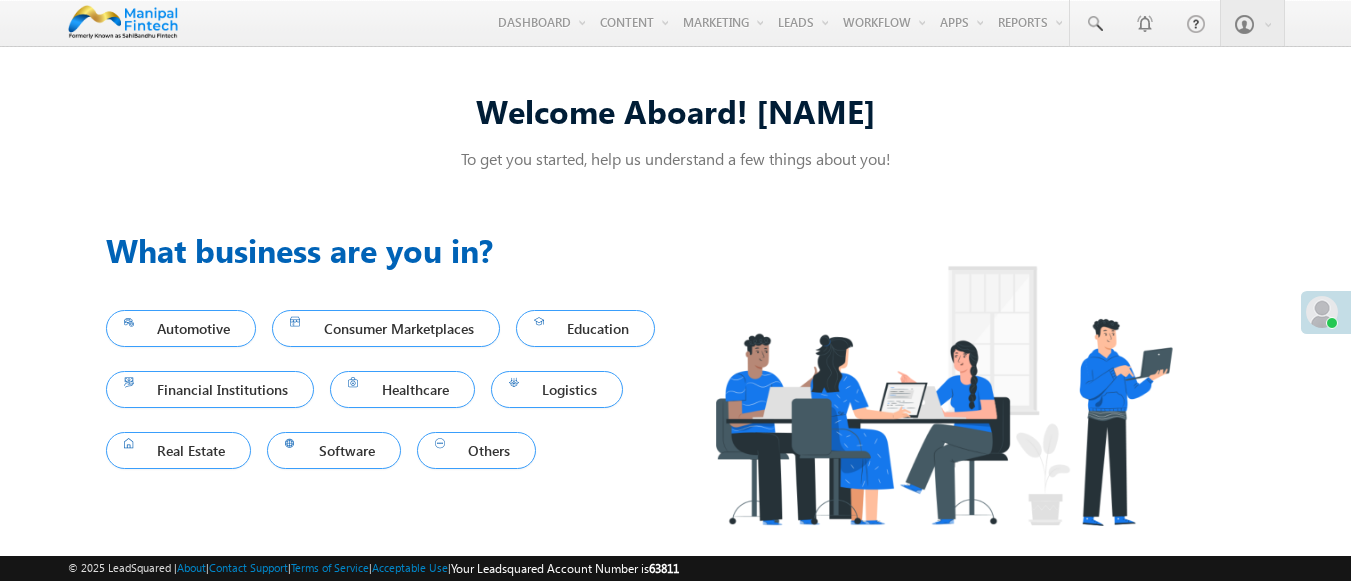 scroll, scrollTop: 0, scrollLeft: 0, axis: both 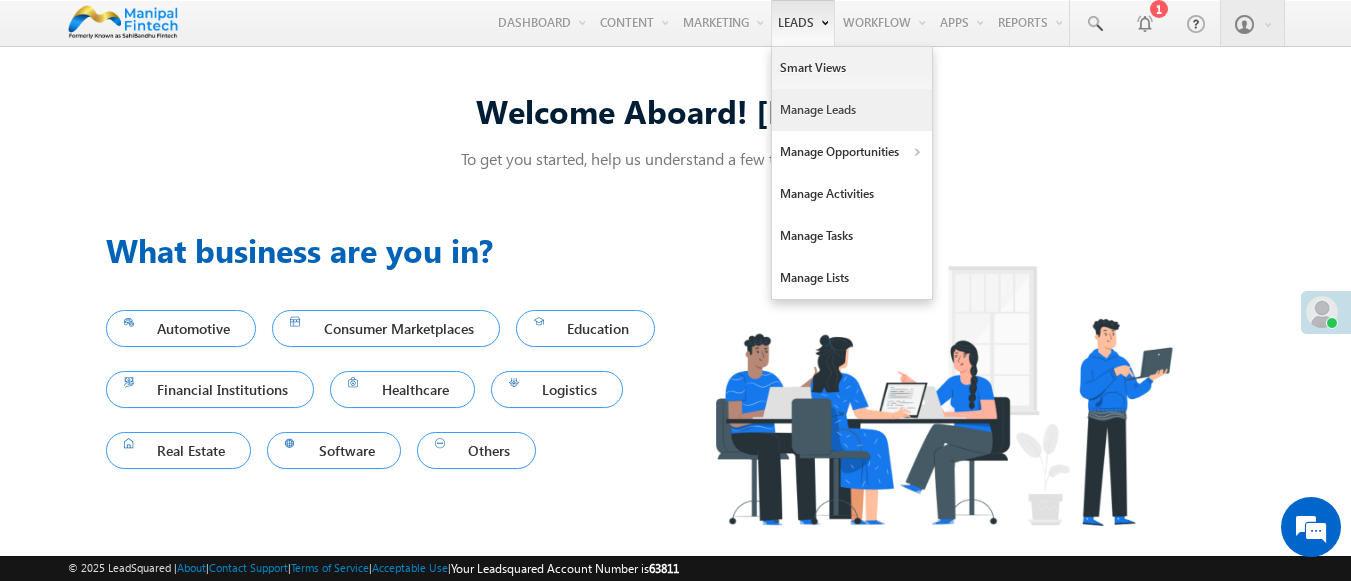 click on "Manage Leads" at bounding box center [852, 110] 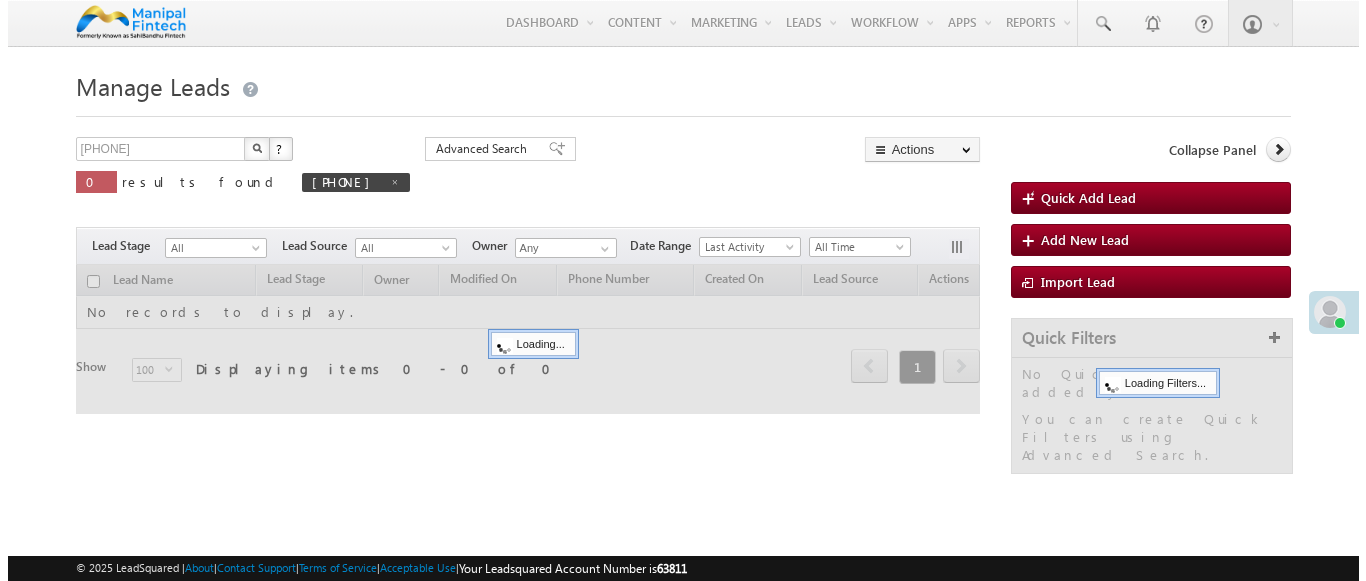 scroll, scrollTop: 0, scrollLeft: 0, axis: both 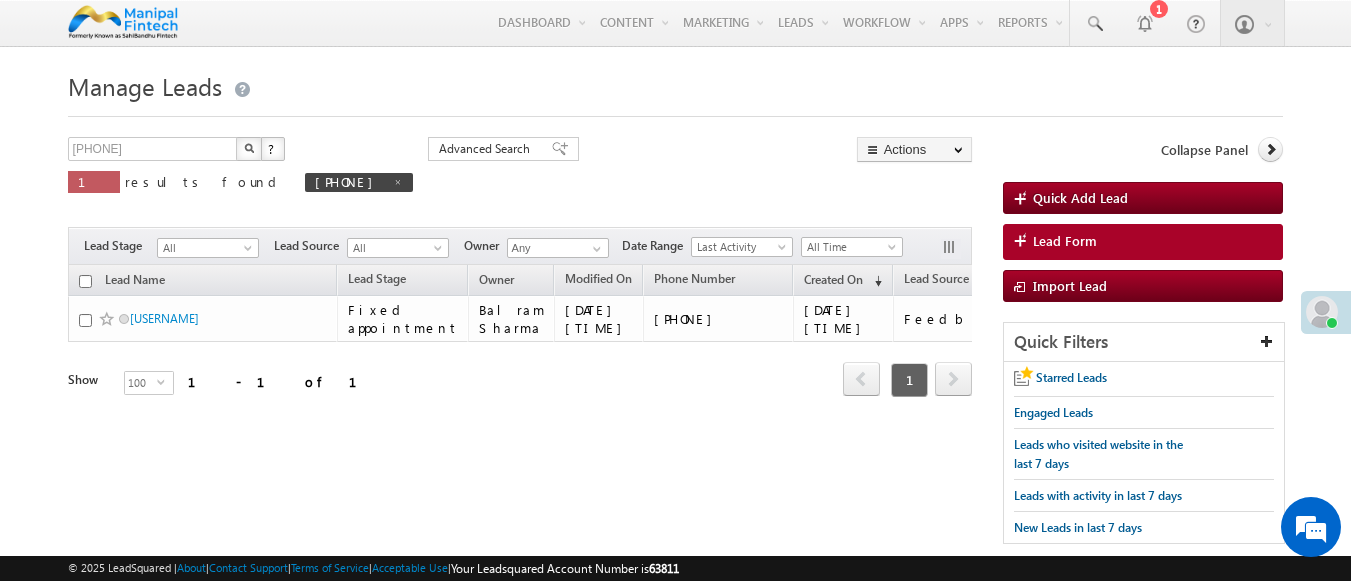 click on "Lead Form" at bounding box center [1065, 241] 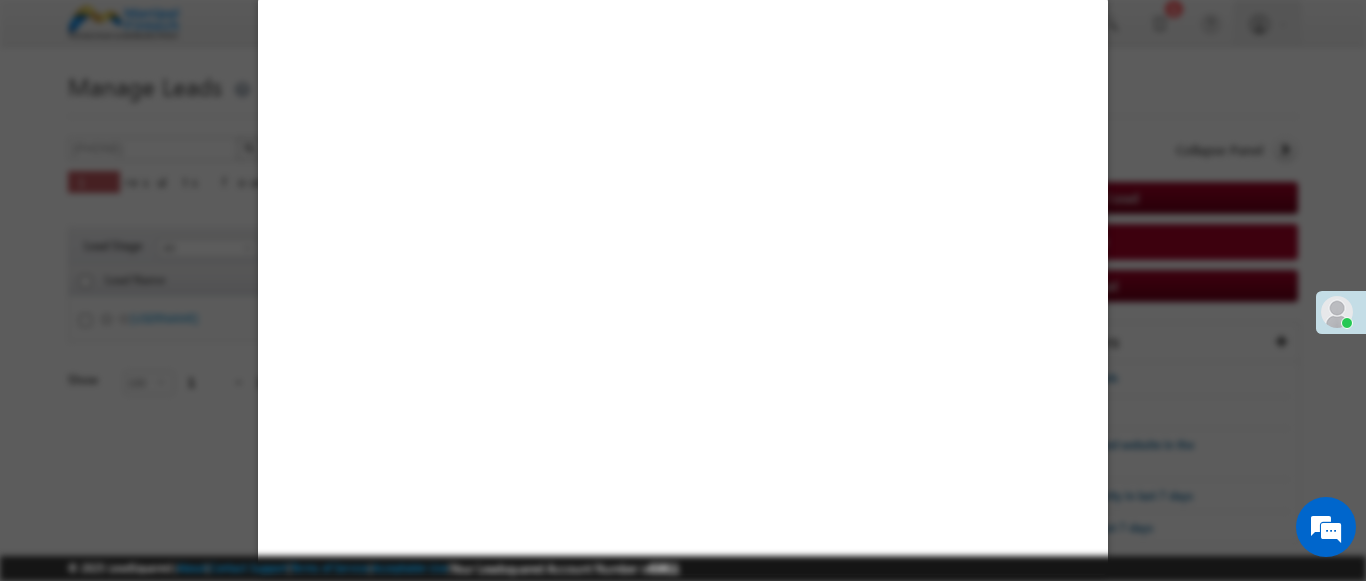 select on "Open" 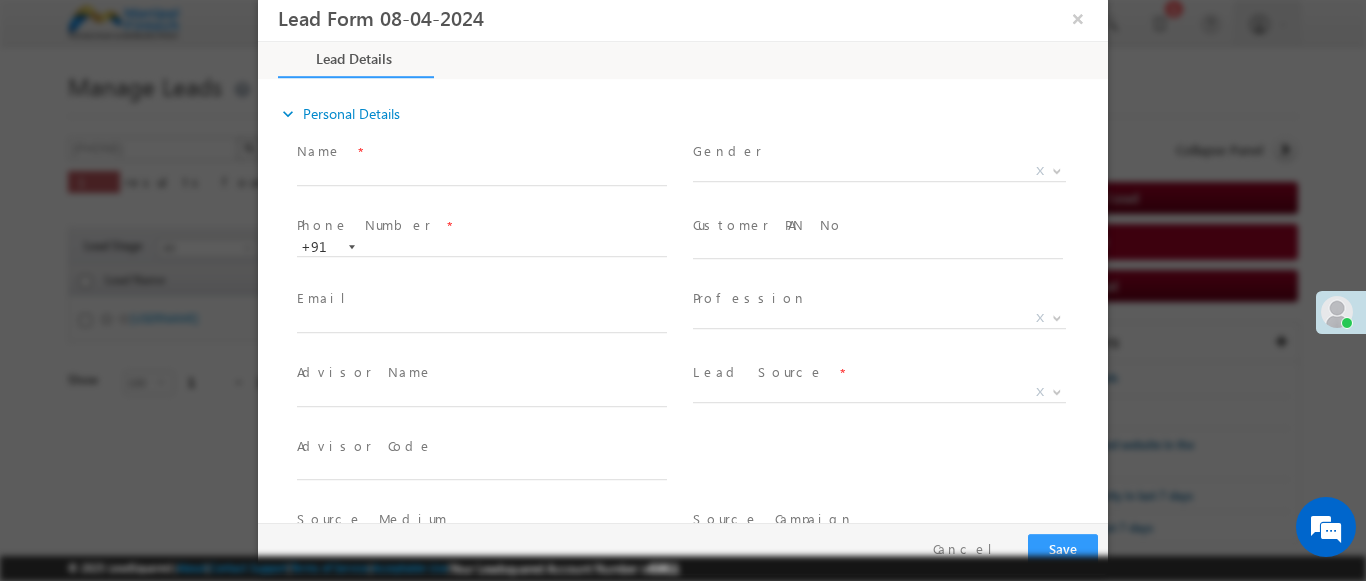 scroll, scrollTop: 0, scrollLeft: 0, axis: both 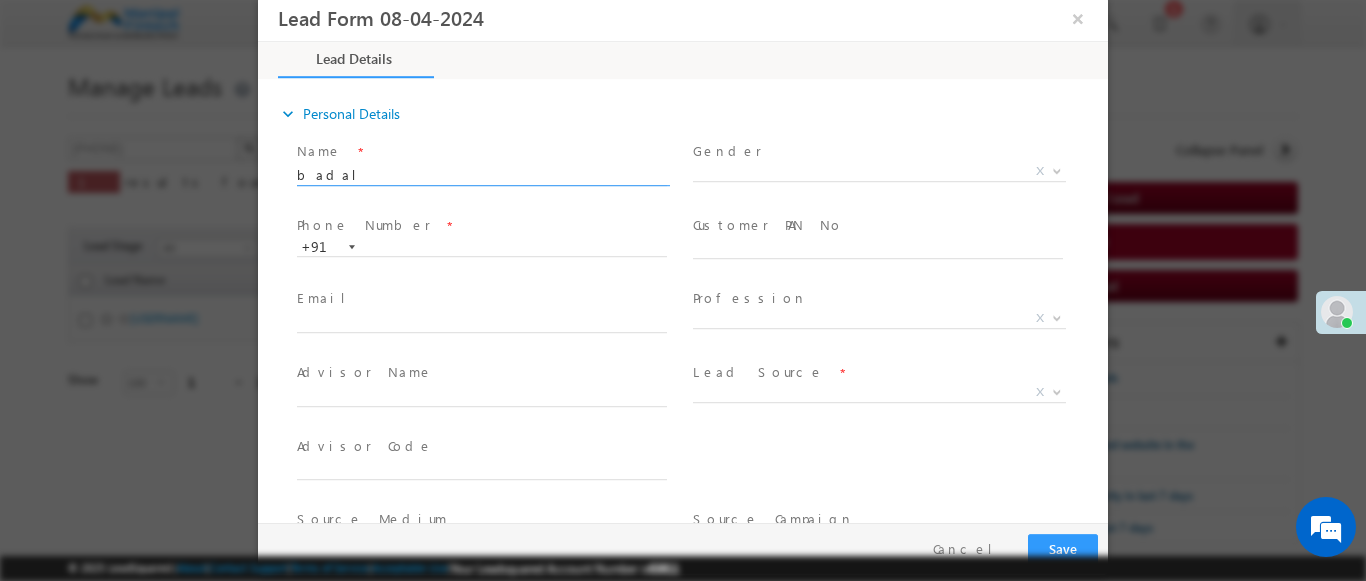 type on "badal" 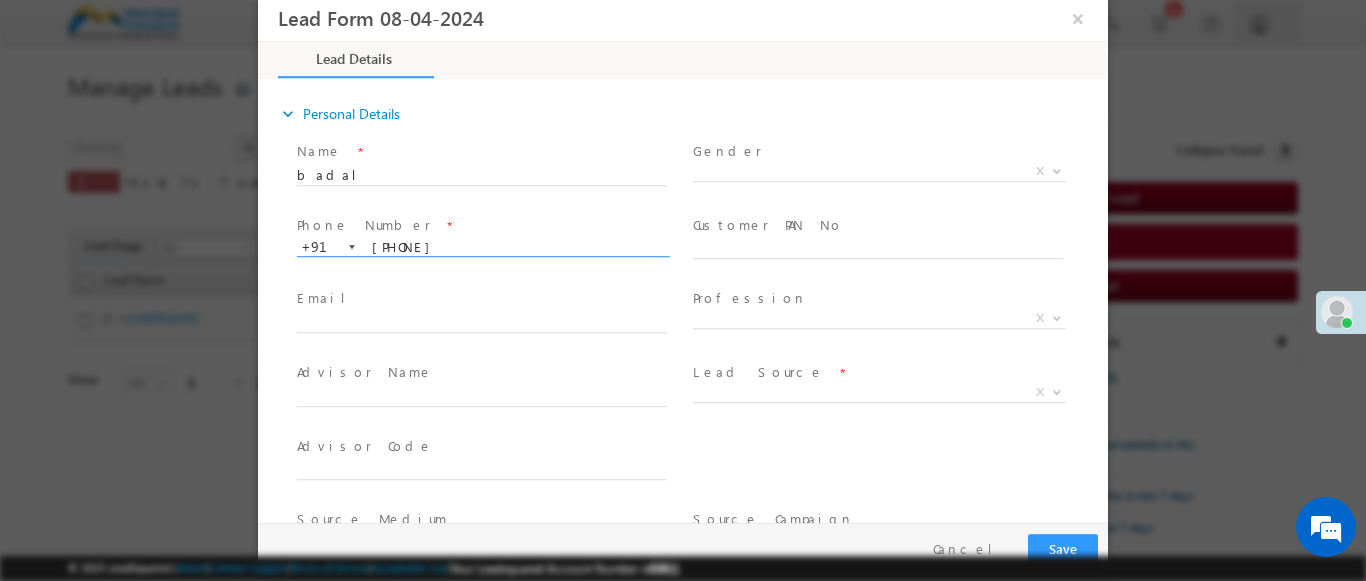 type on "[PHONE]" 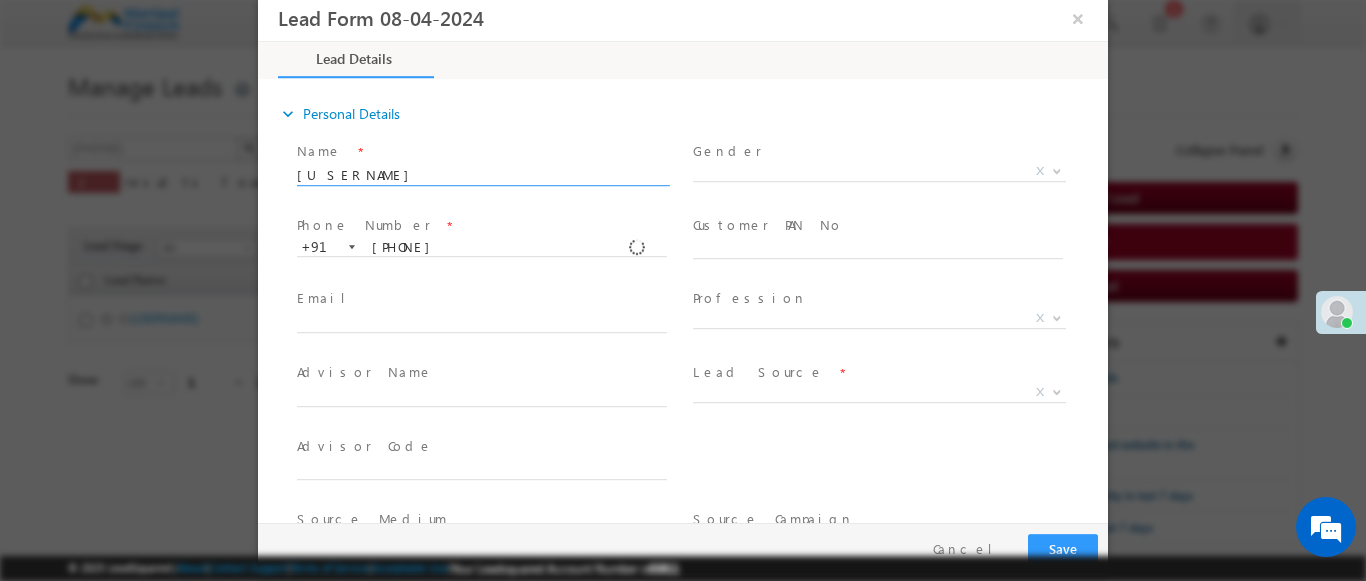 type on "[PHONE]" 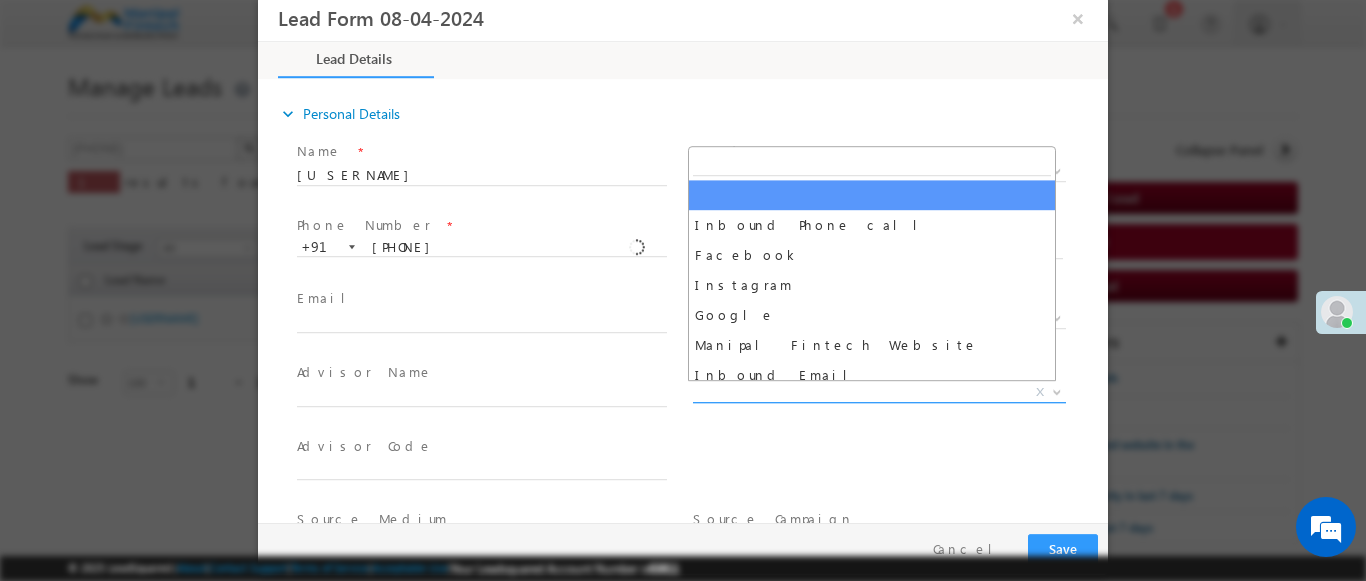 scroll, scrollTop: 1570, scrollLeft: 0, axis: vertical 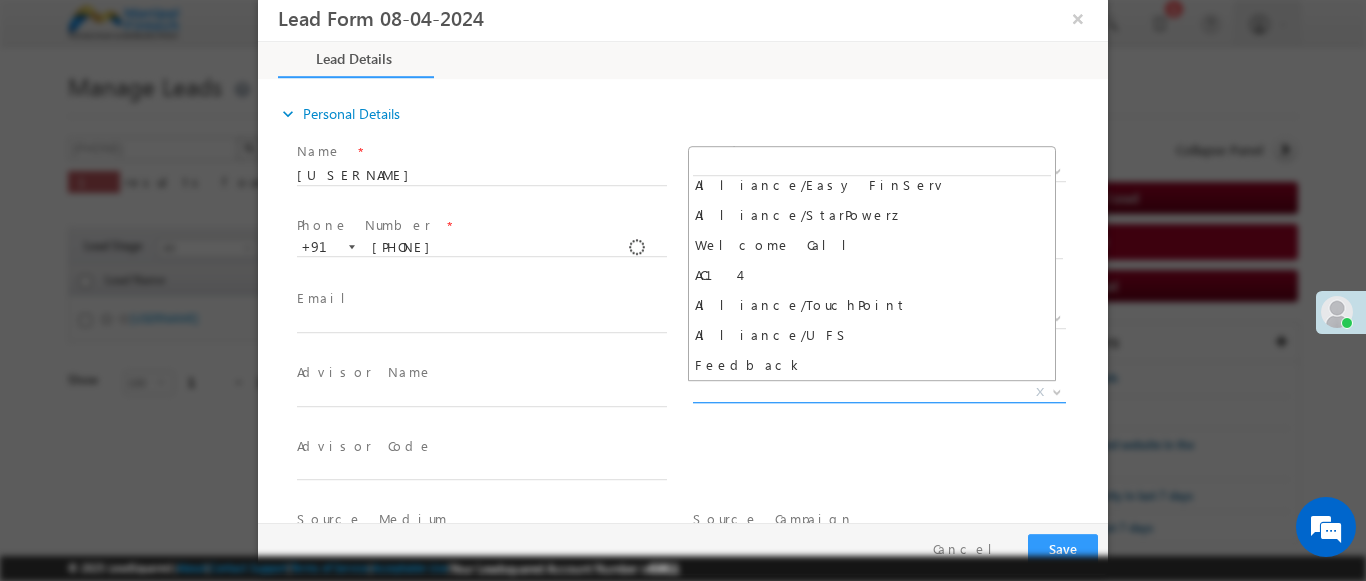 select on "Feedback" 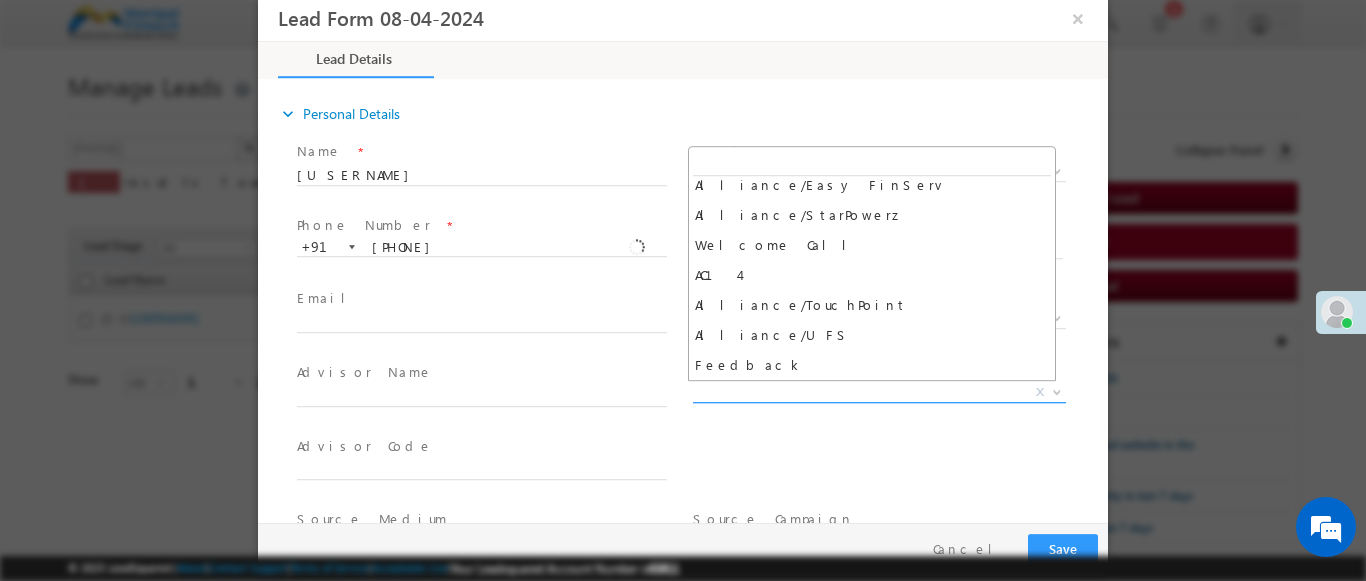 type on "[PHONE]- Feedback" 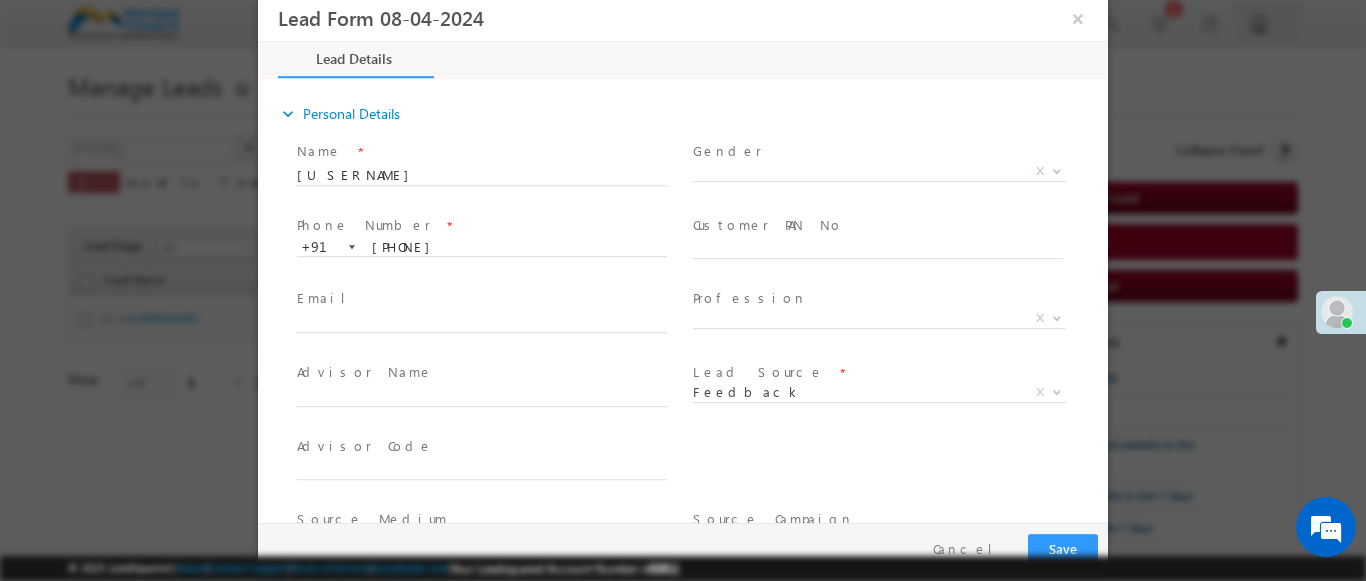 scroll, scrollTop: 315, scrollLeft: 0, axis: vertical 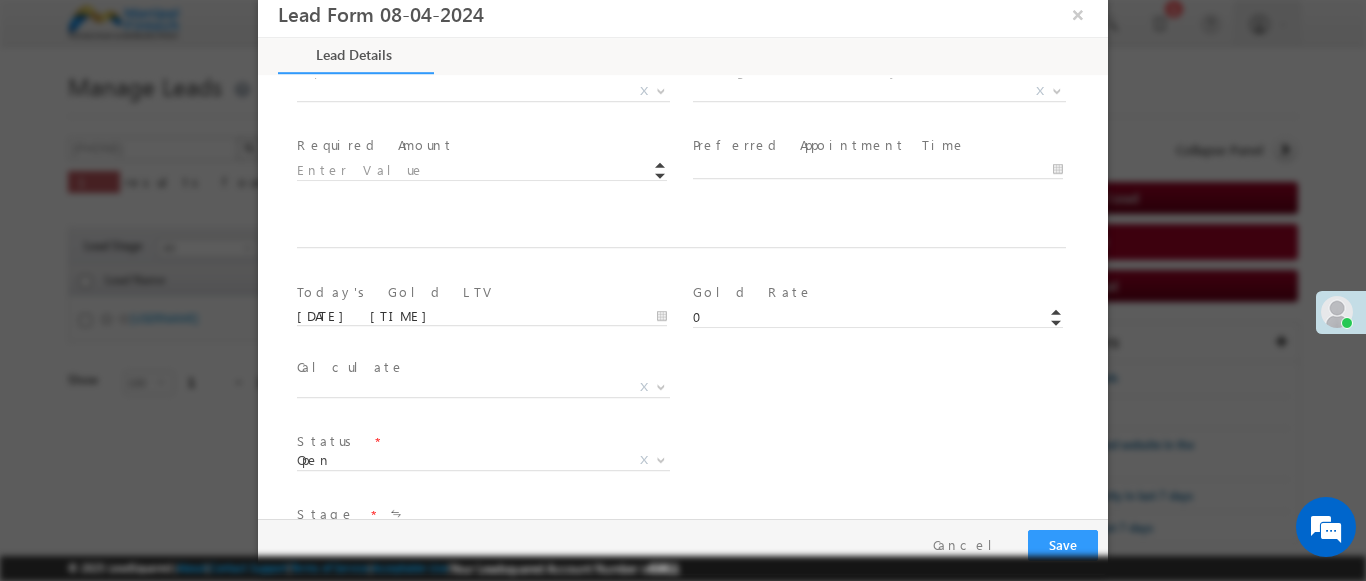 type on "600008" 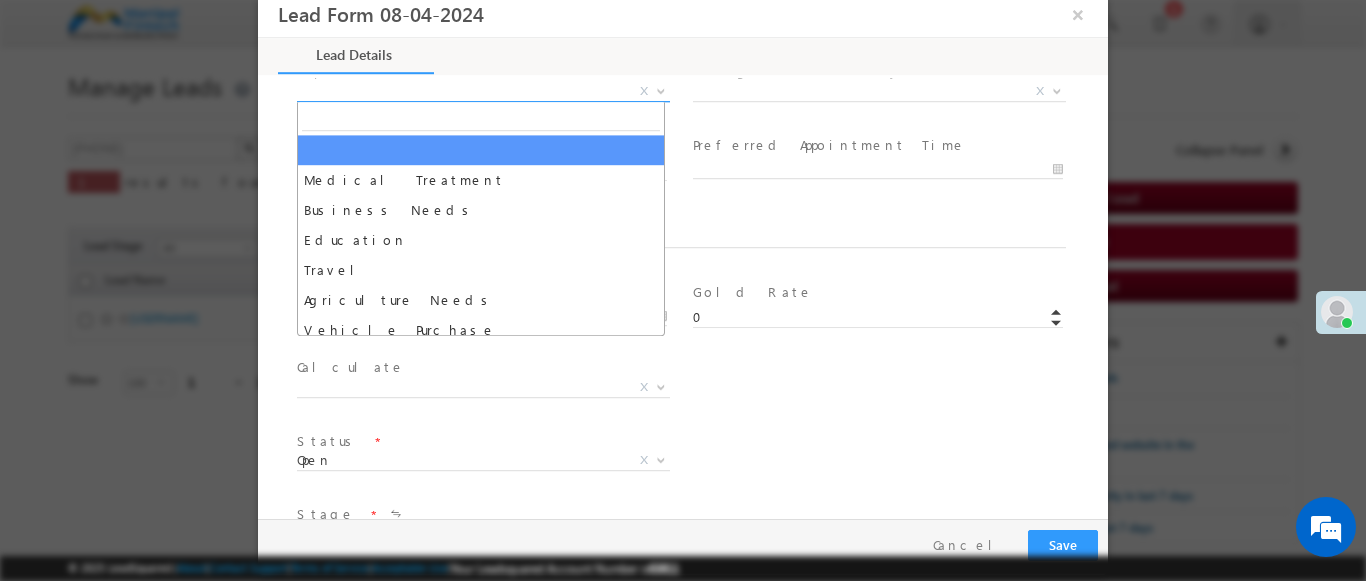 select on "Medical Treatment" 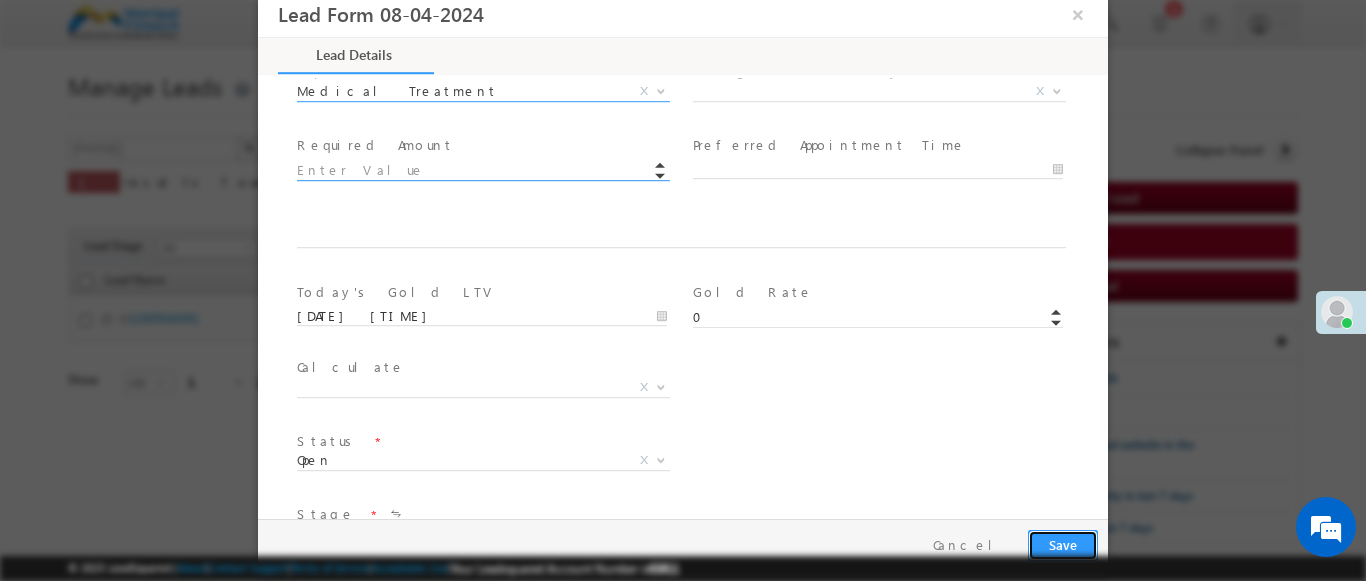 click on "Save" at bounding box center (1063, 545) 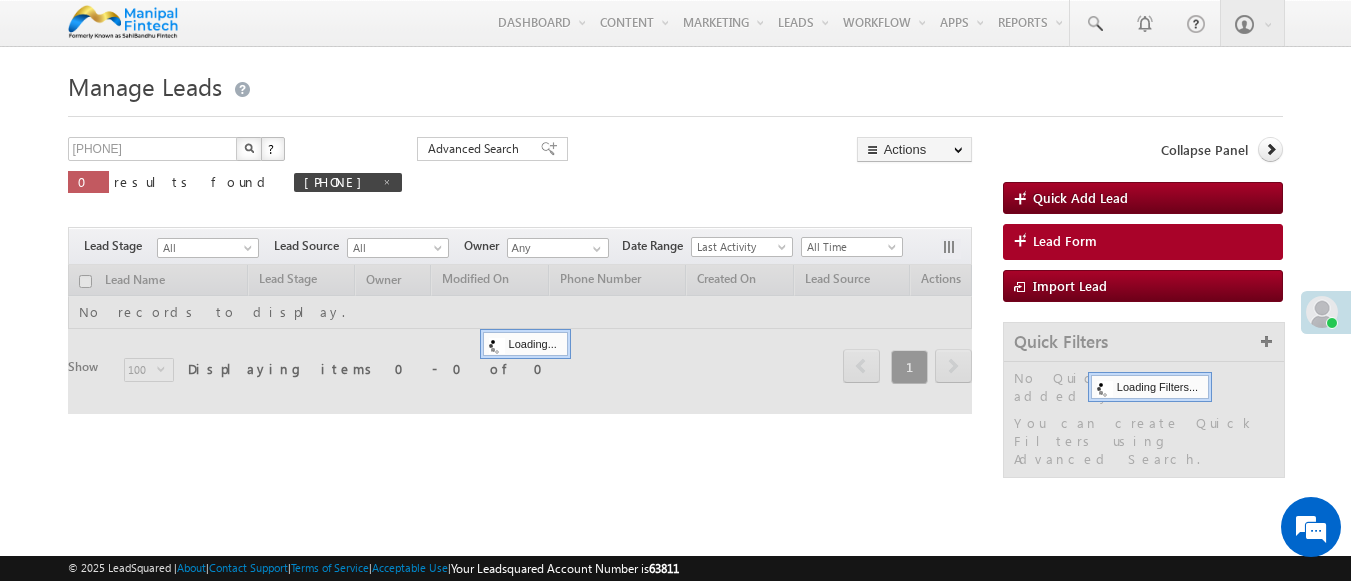 scroll, scrollTop: 0, scrollLeft: 0, axis: both 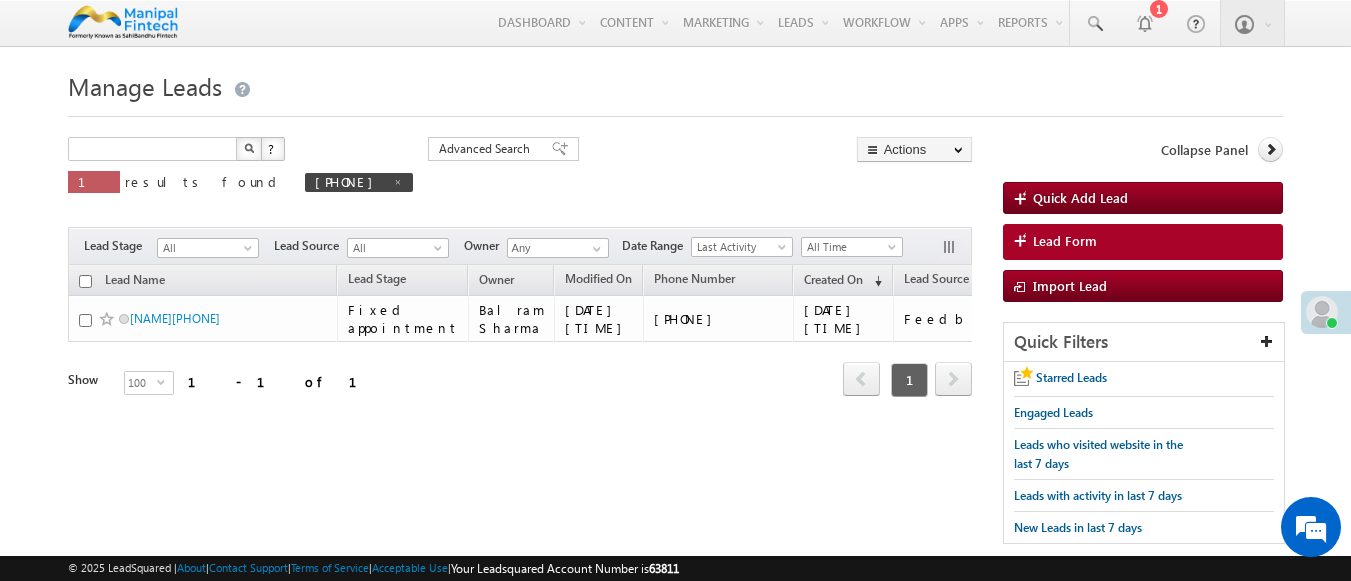 type on "Search Leads" 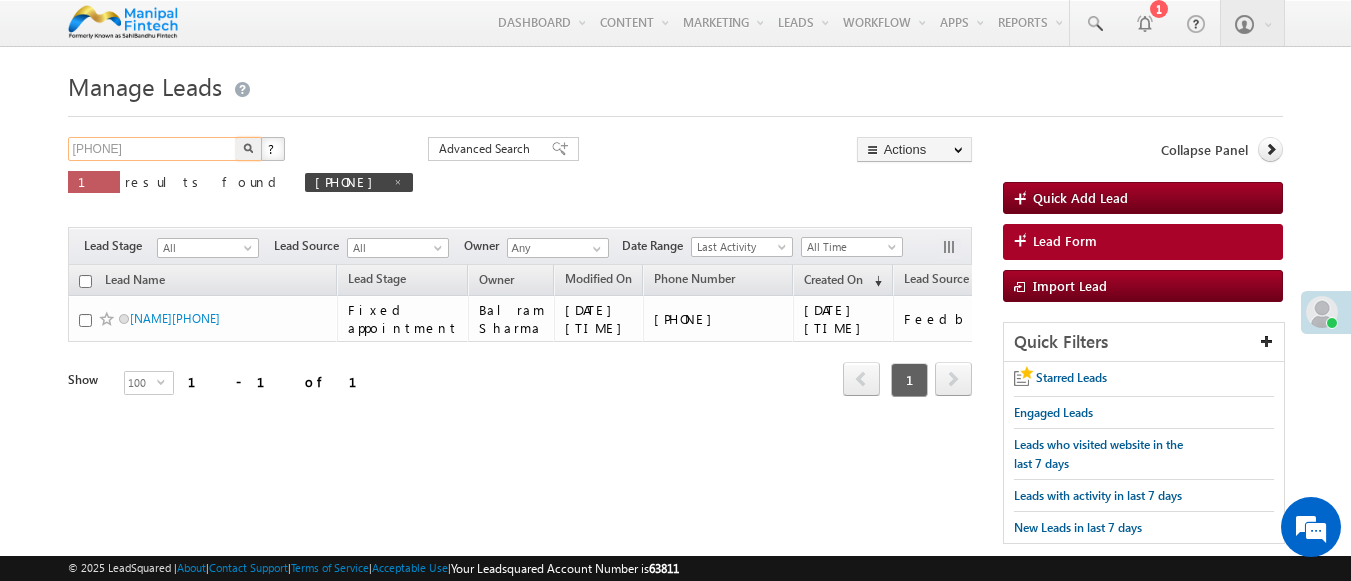 type on "9436655082" 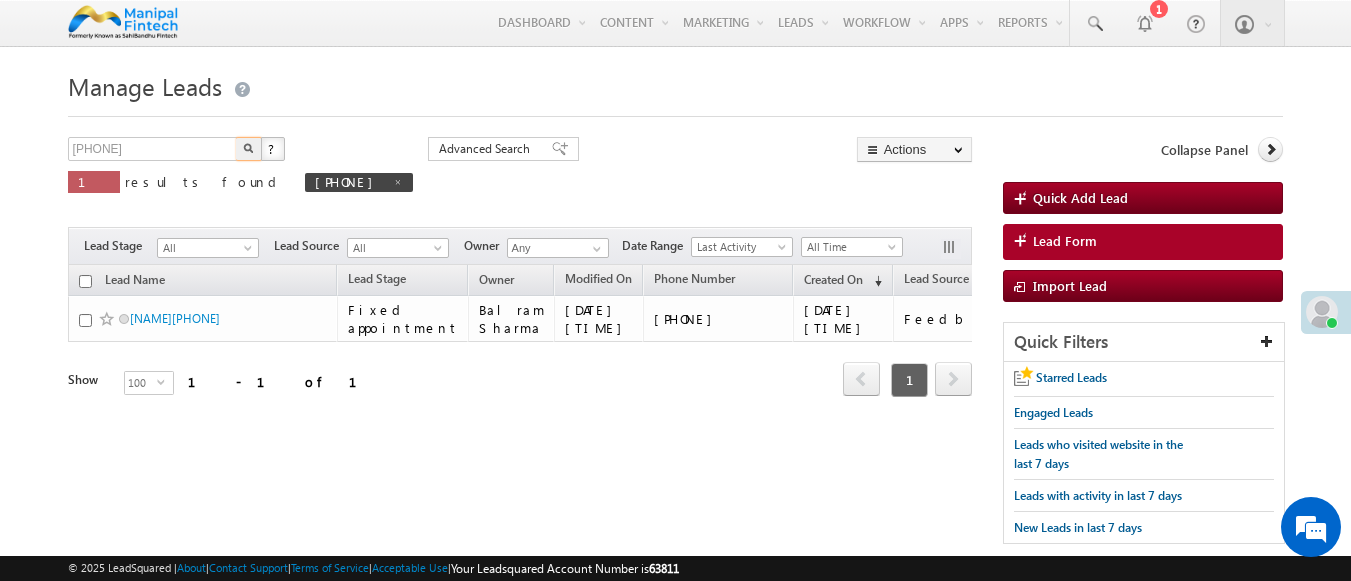 click at bounding box center (248, 148) 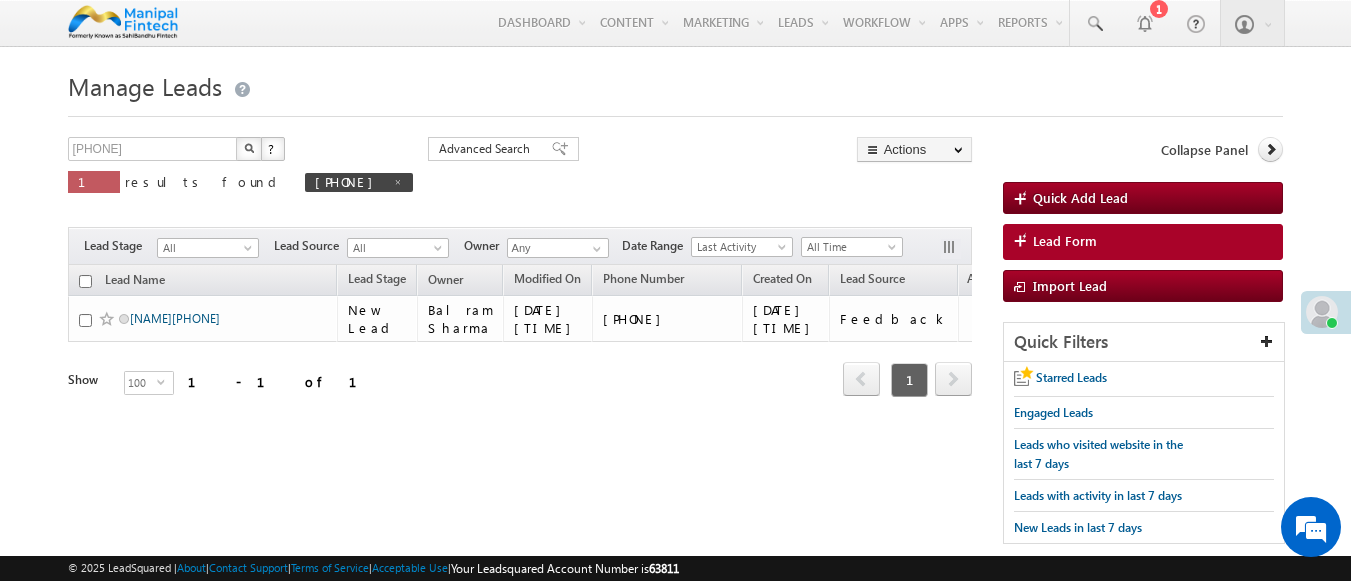 click on "[USERNAME][PHONE]" at bounding box center (175, 318) 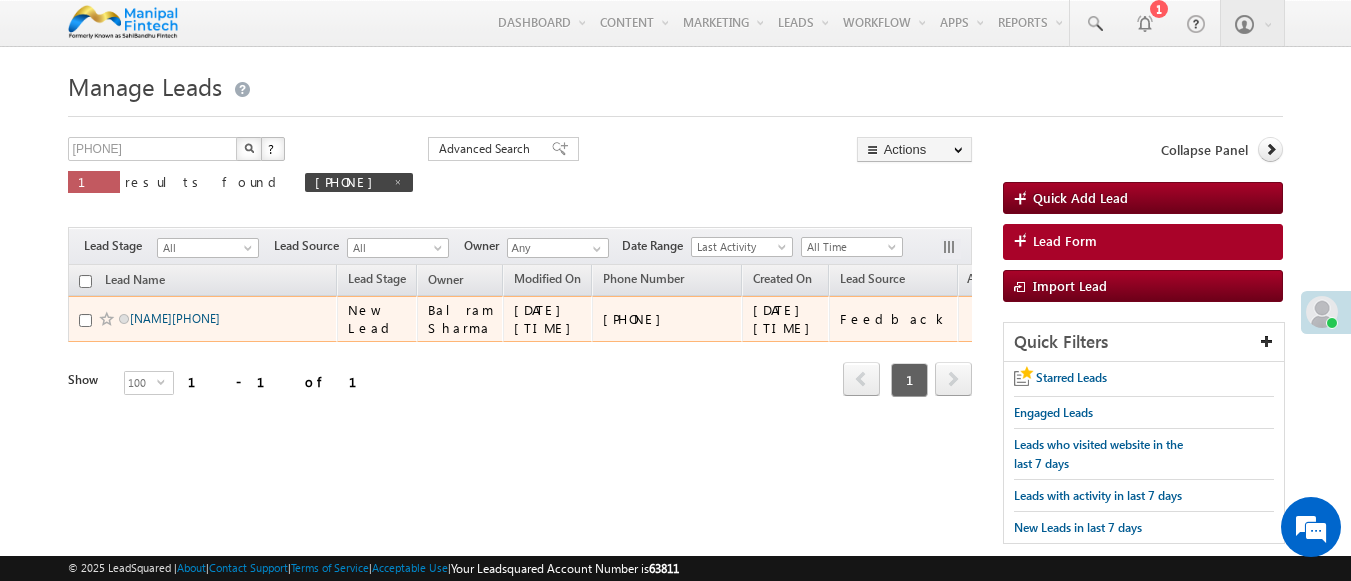 scroll, scrollTop: 0, scrollLeft: 0, axis: both 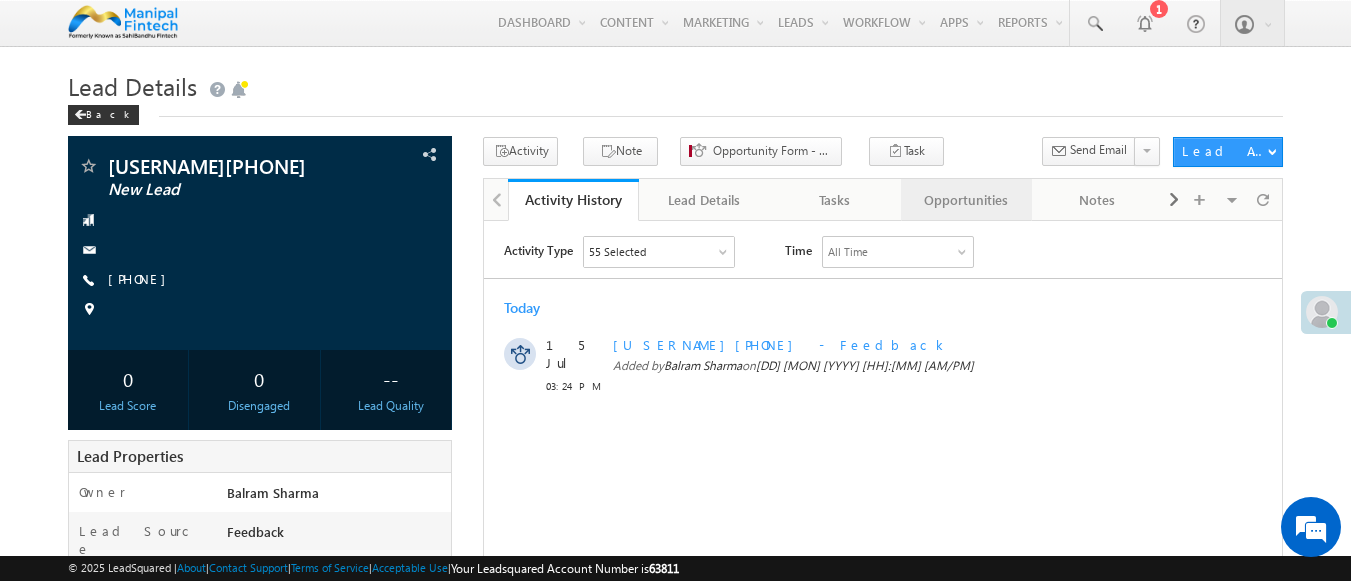 click on "Opportunities" at bounding box center (965, 200) 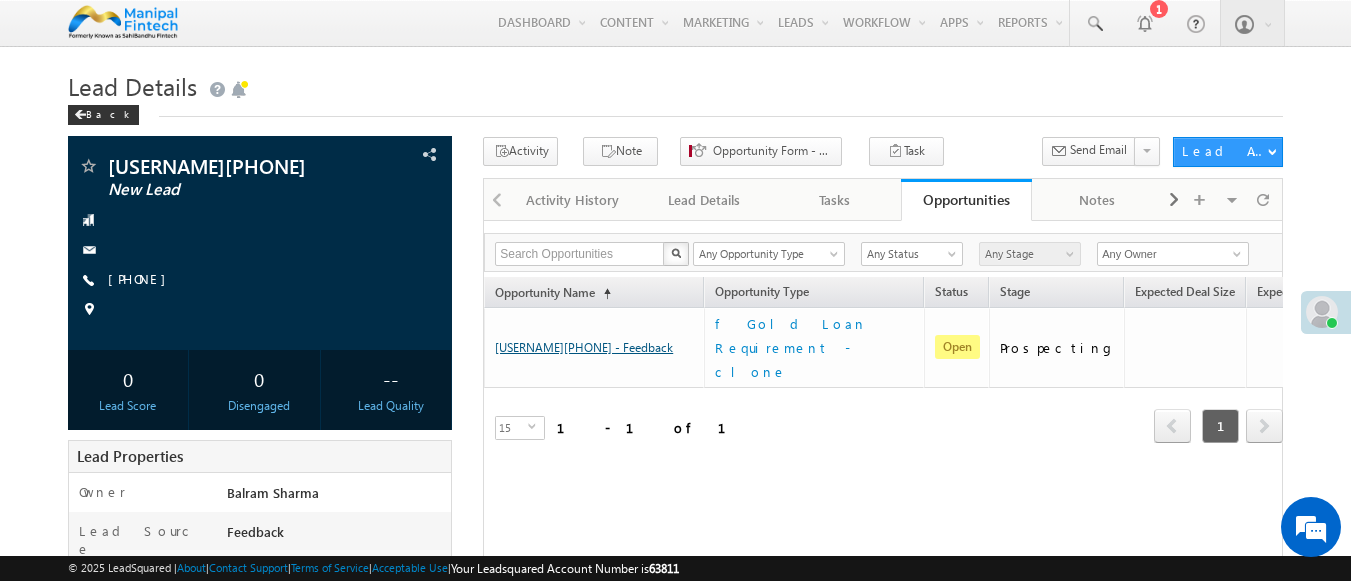 click on "[USERNAME][PHONE] - Feedback" at bounding box center [584, 347] 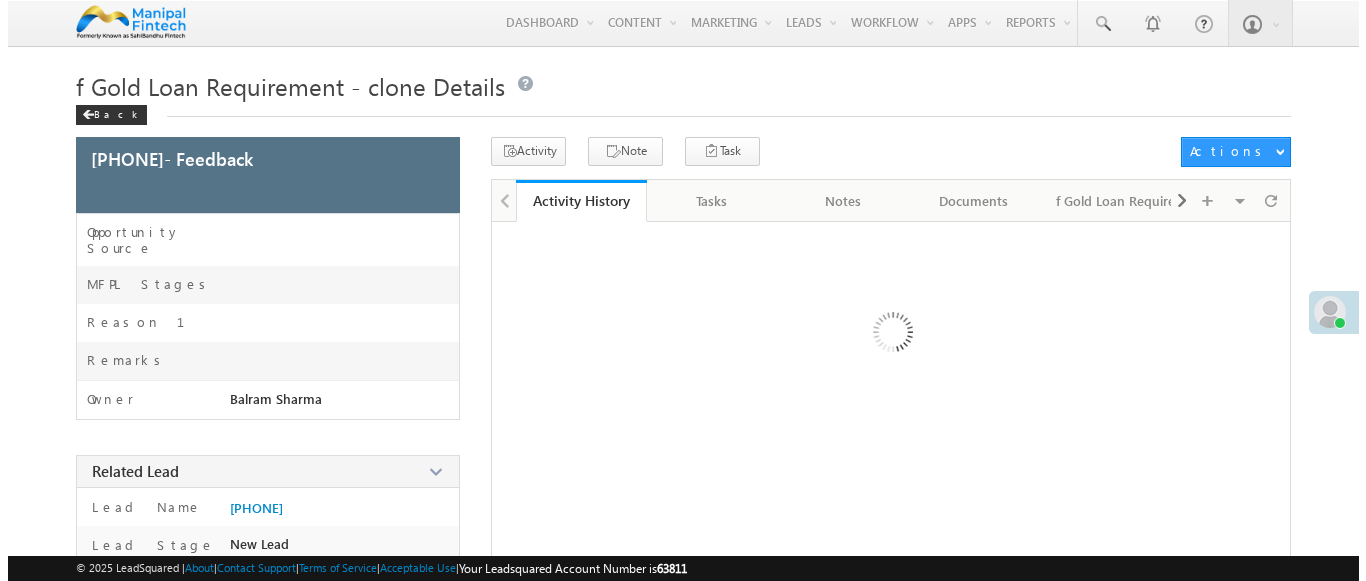scroll, scrollTop: 0, scrollLeft: 0, axis: both 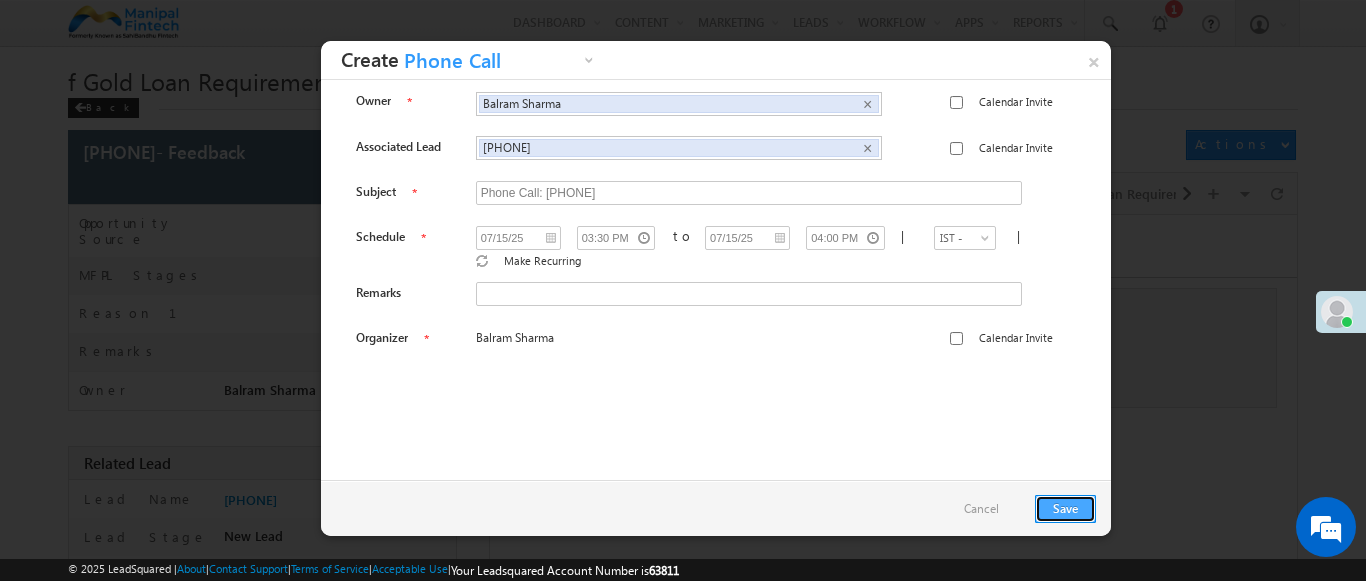 click on "Save" at bounding box center (1065, 509) 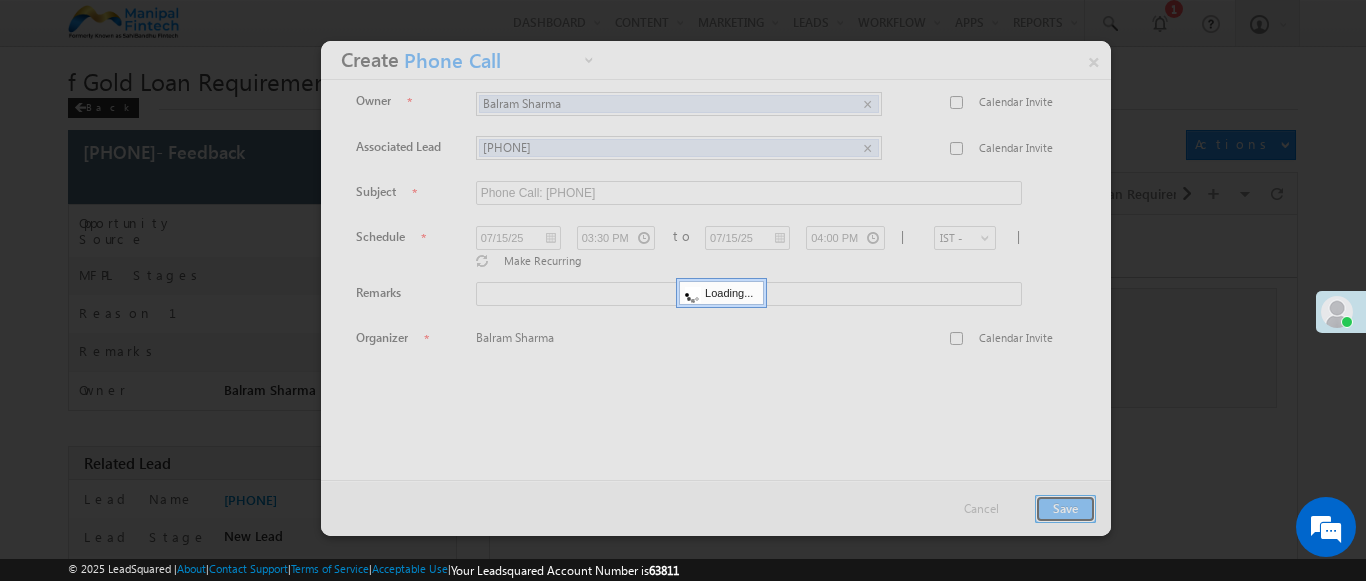 scroll, scrollTop: 182, scrollLeft: 0, axis: vertical 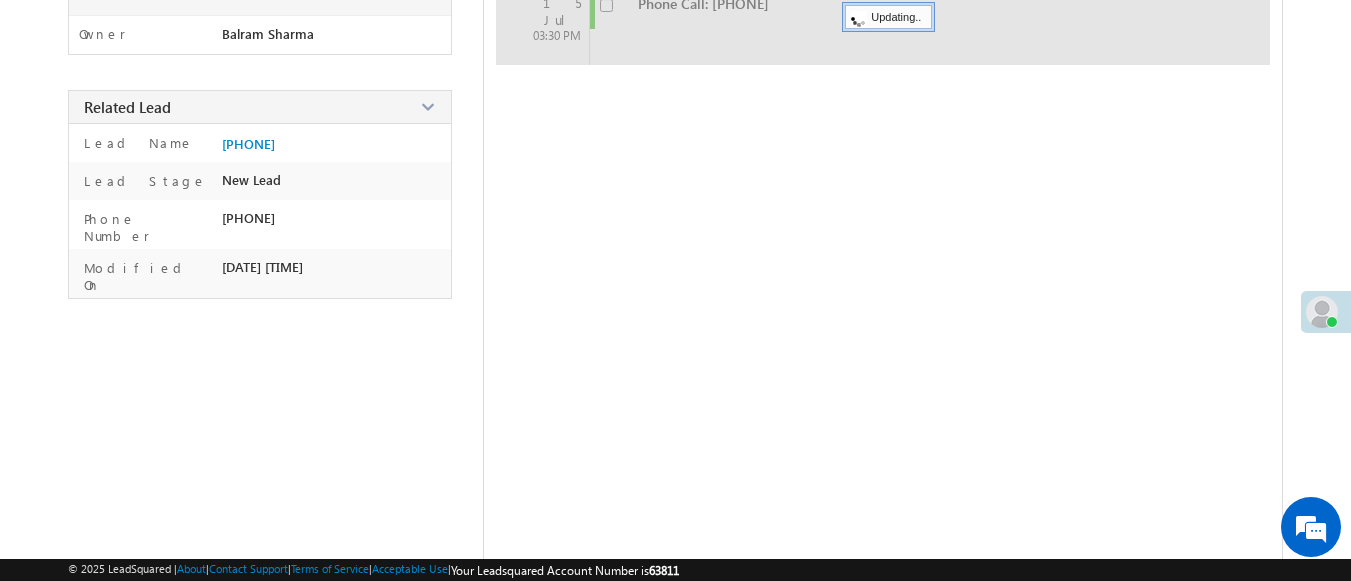 checkbox on "false" 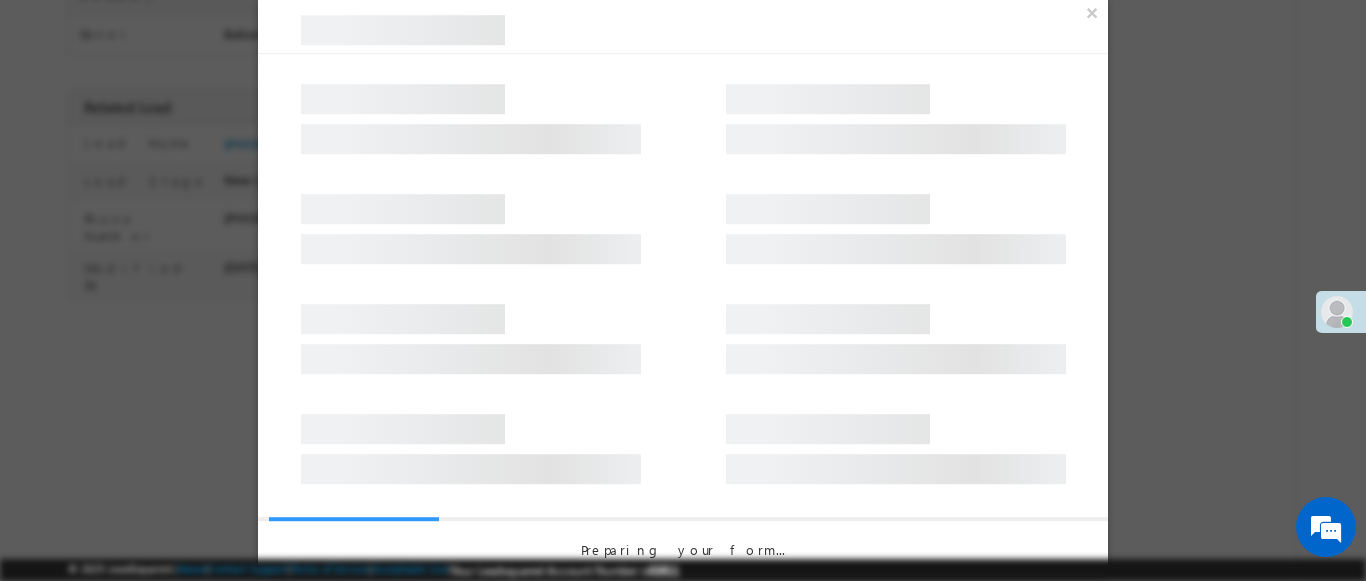 scroll, scrollTop: 0, scrollLeft: 0, axis: both 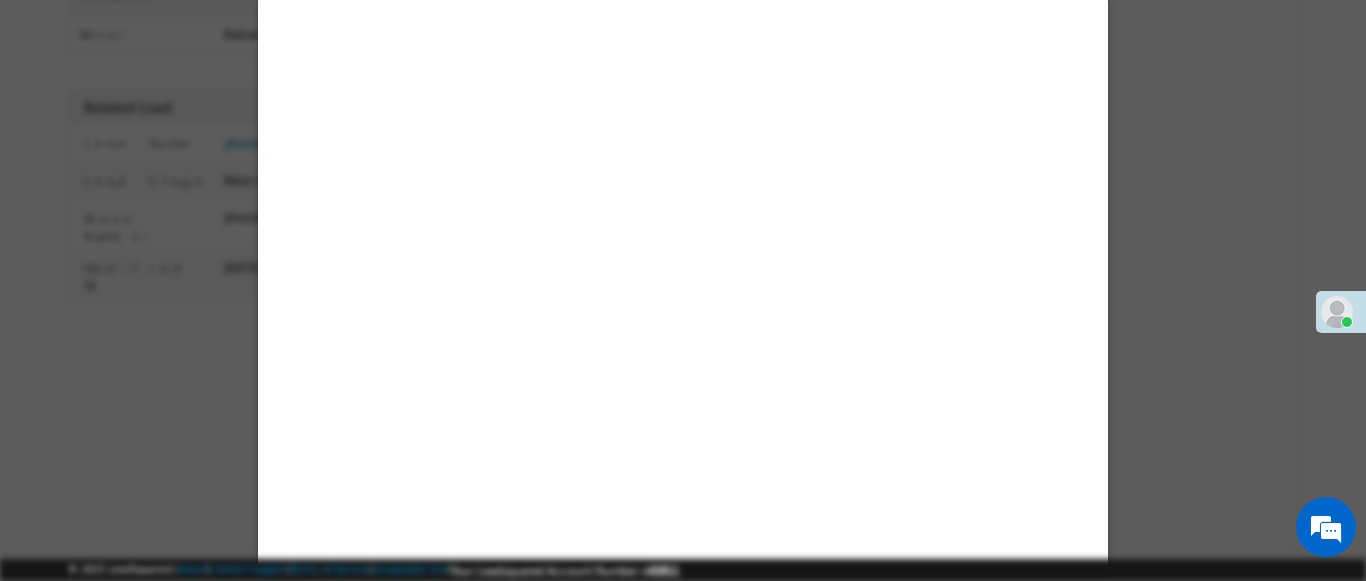 select on "Feedback" 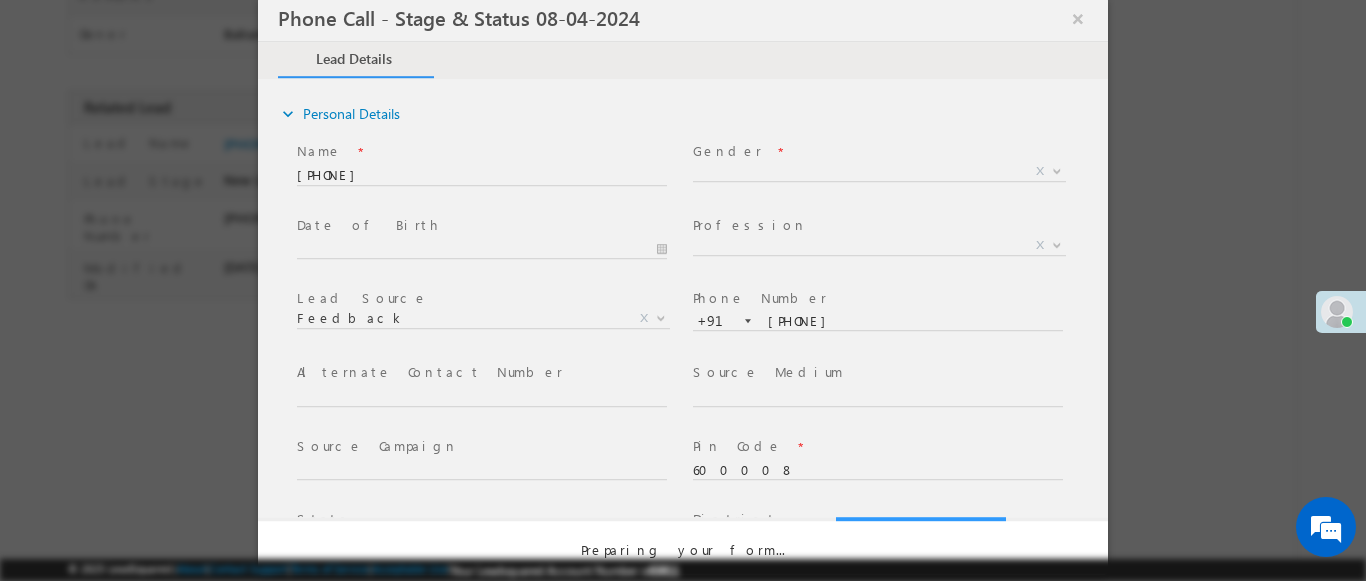 select on "Open" 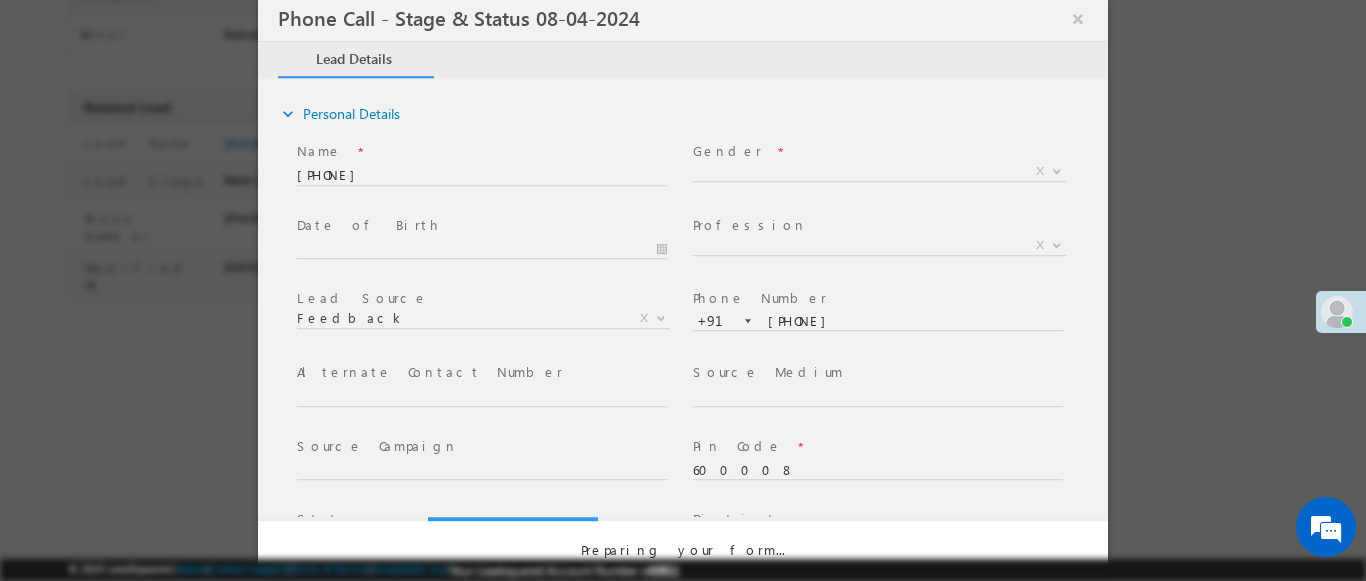 scroll, scrollTop: 0, scrollLeft: 0, axis: both 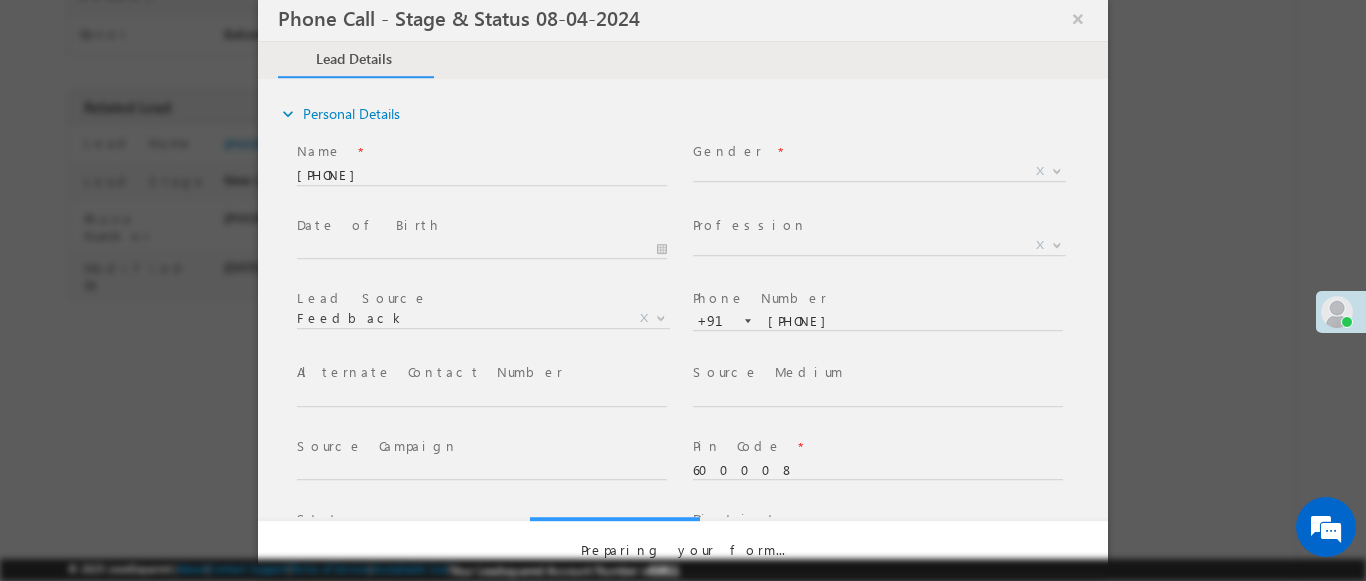 select on "Fresh Lead" 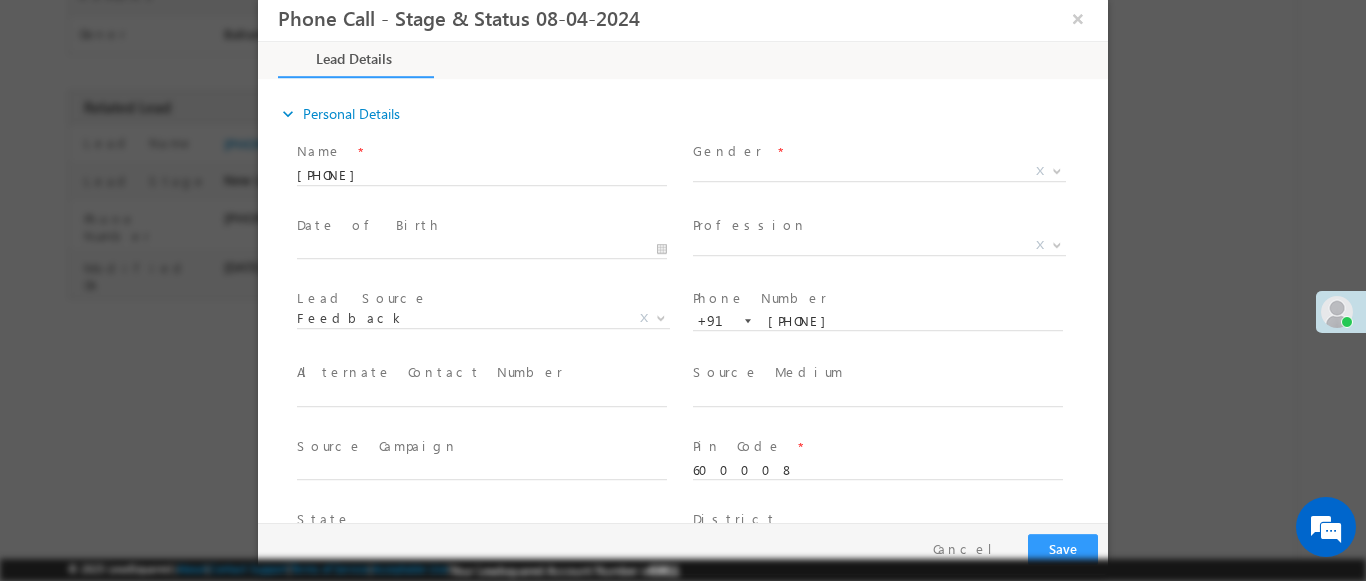 type on "[DATE] [TIME]" 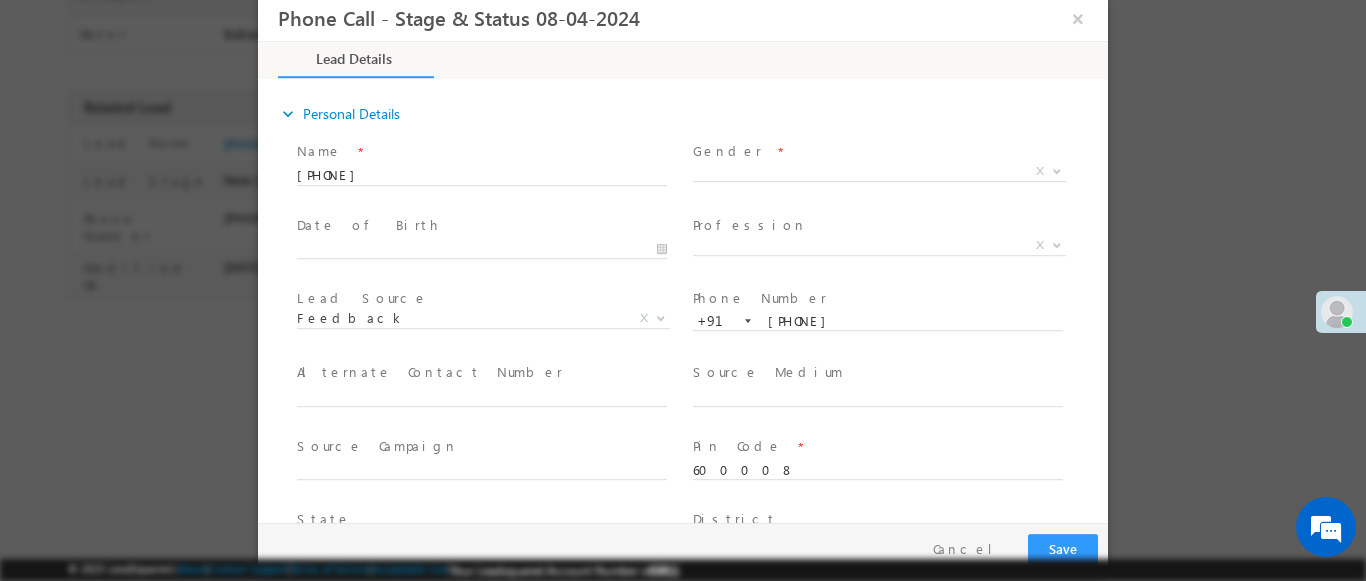 click at bounding box center (1057, 170) 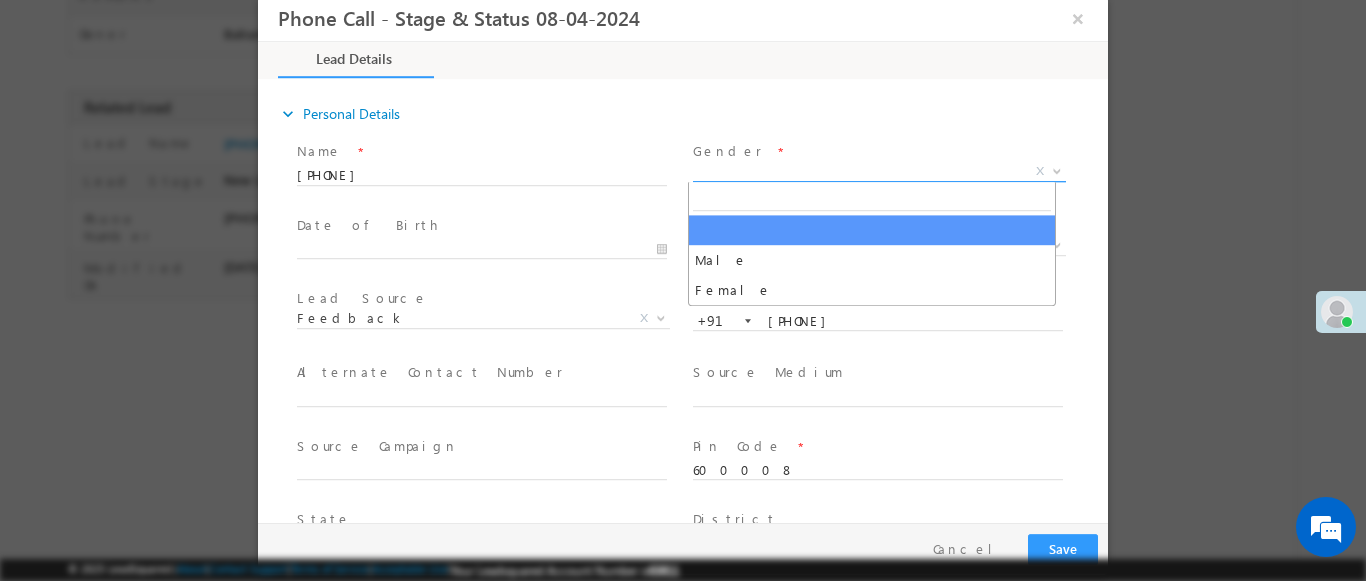 select on "Male" 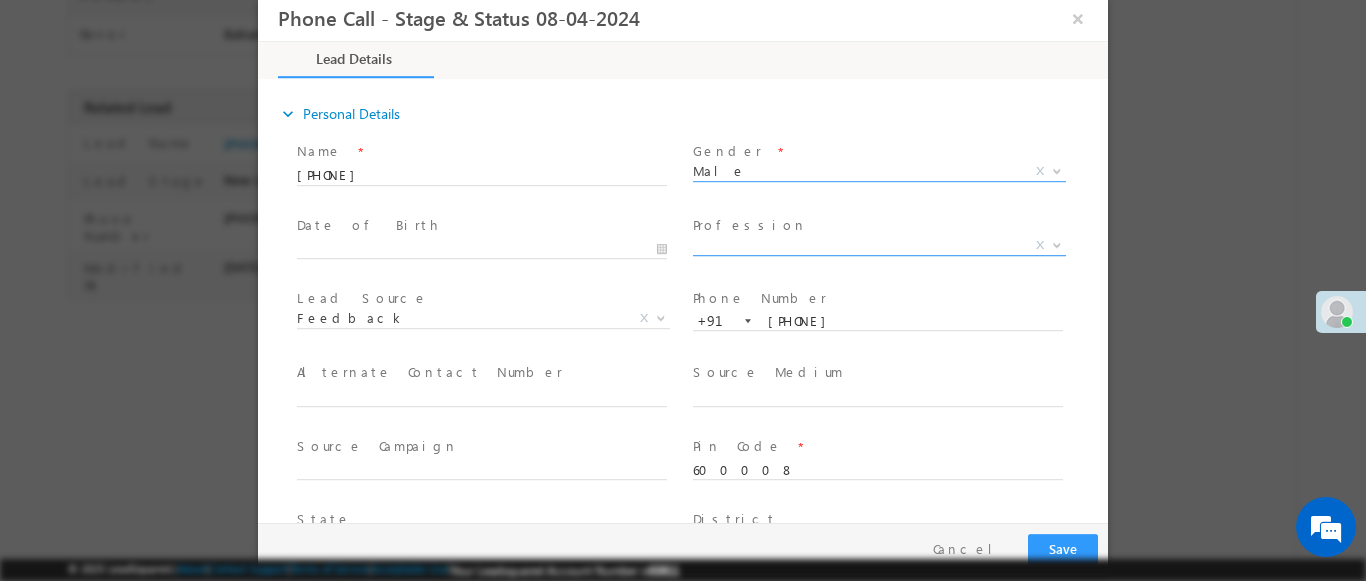 scroll, scrollTop: 3, scrollLeft: 0, axis: vertical 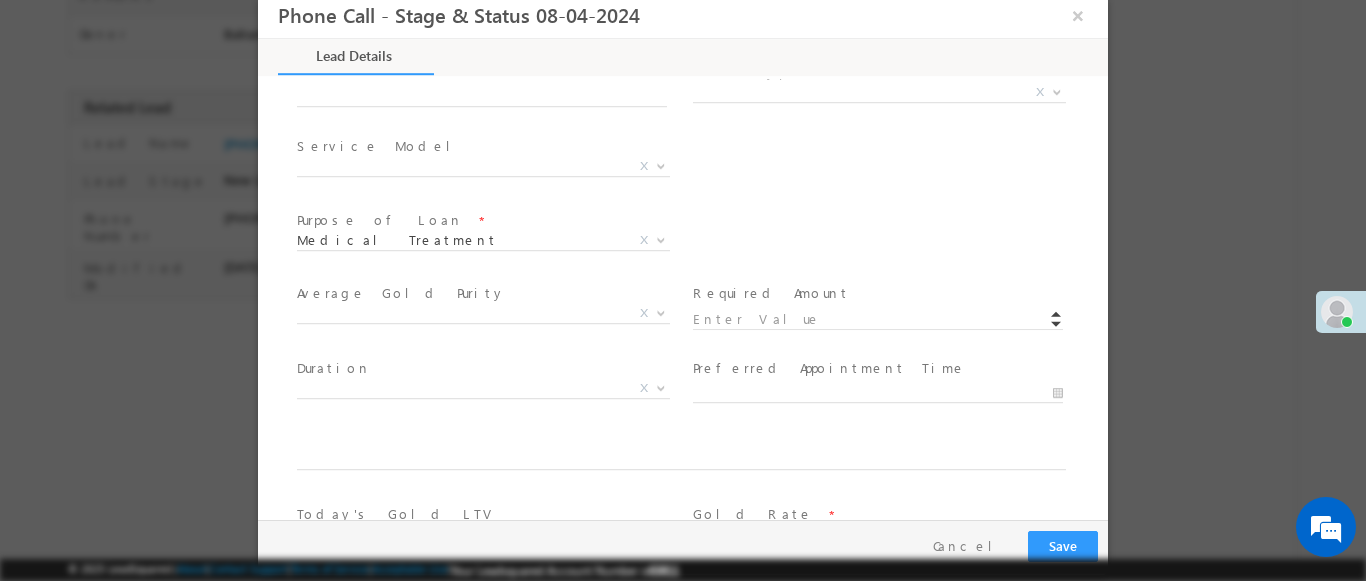 click at bounding box center [1057, 91] 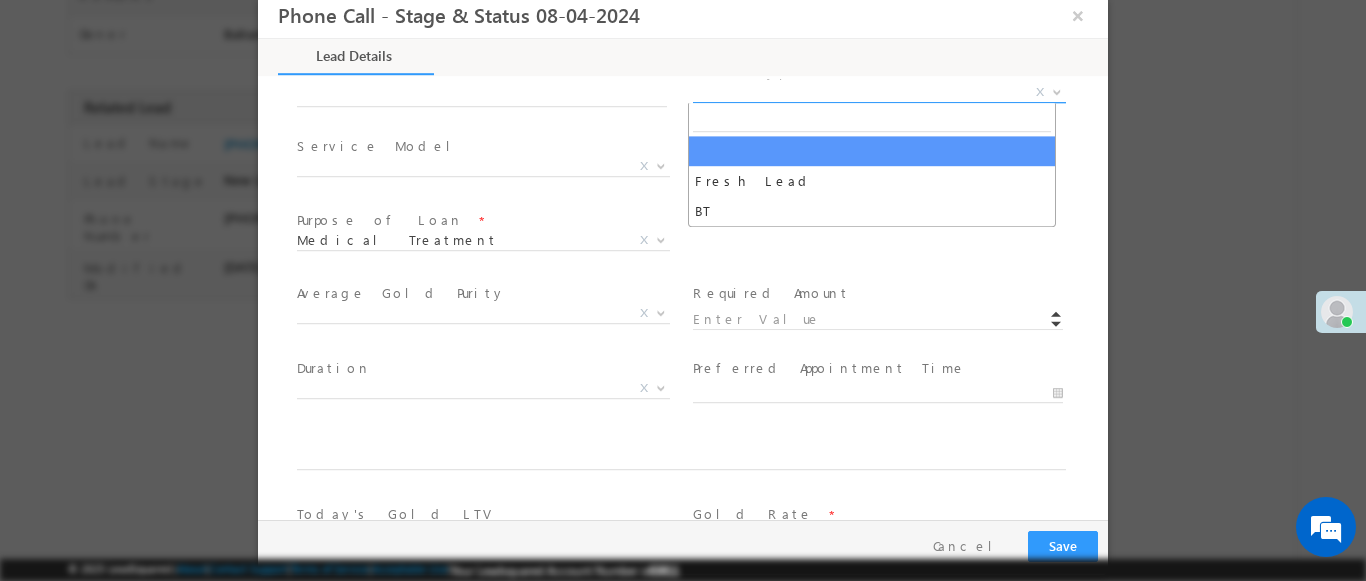 select on "Fresh Lead" 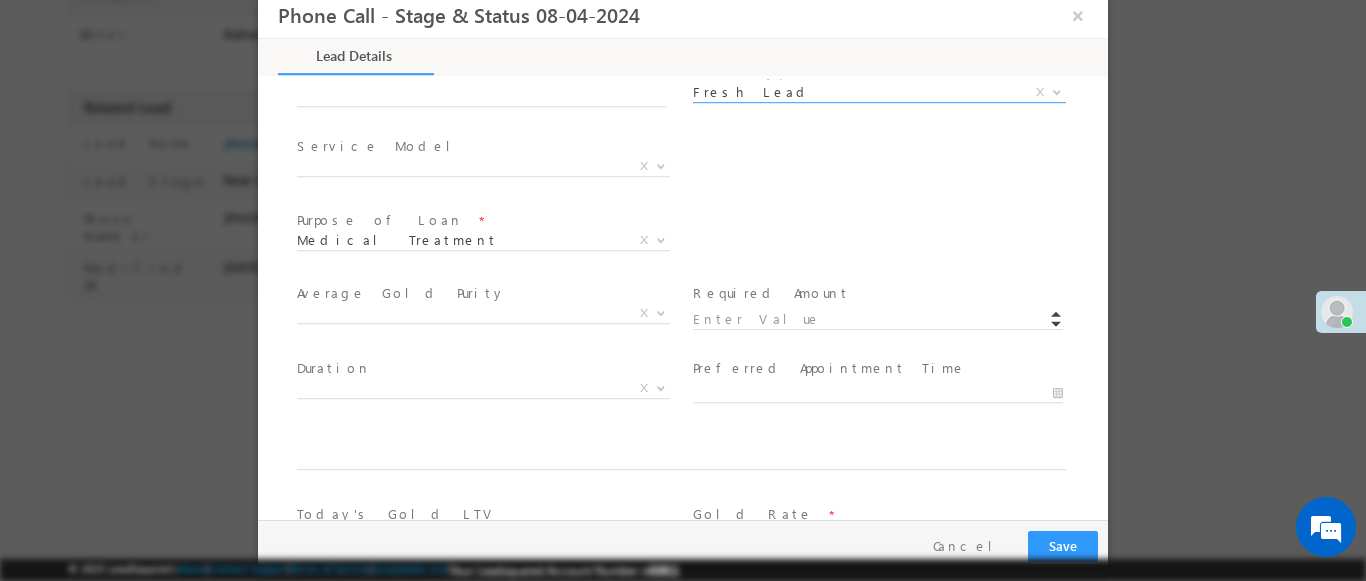 click at bounding box center (661, 165) 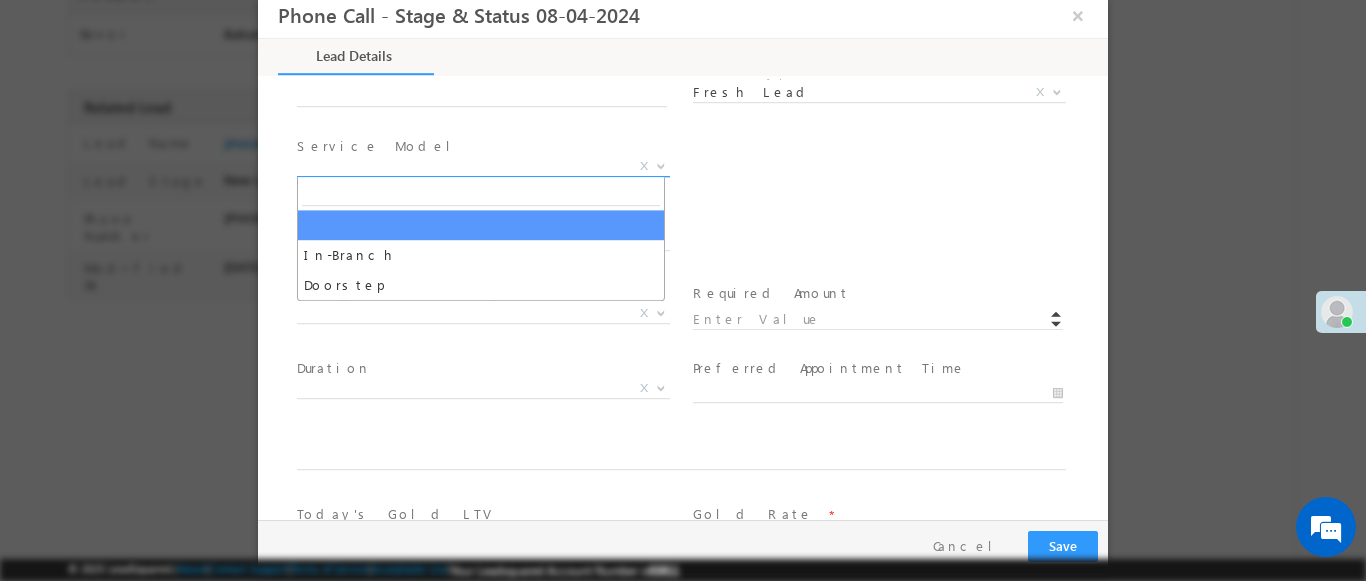 select on "In-Branch" 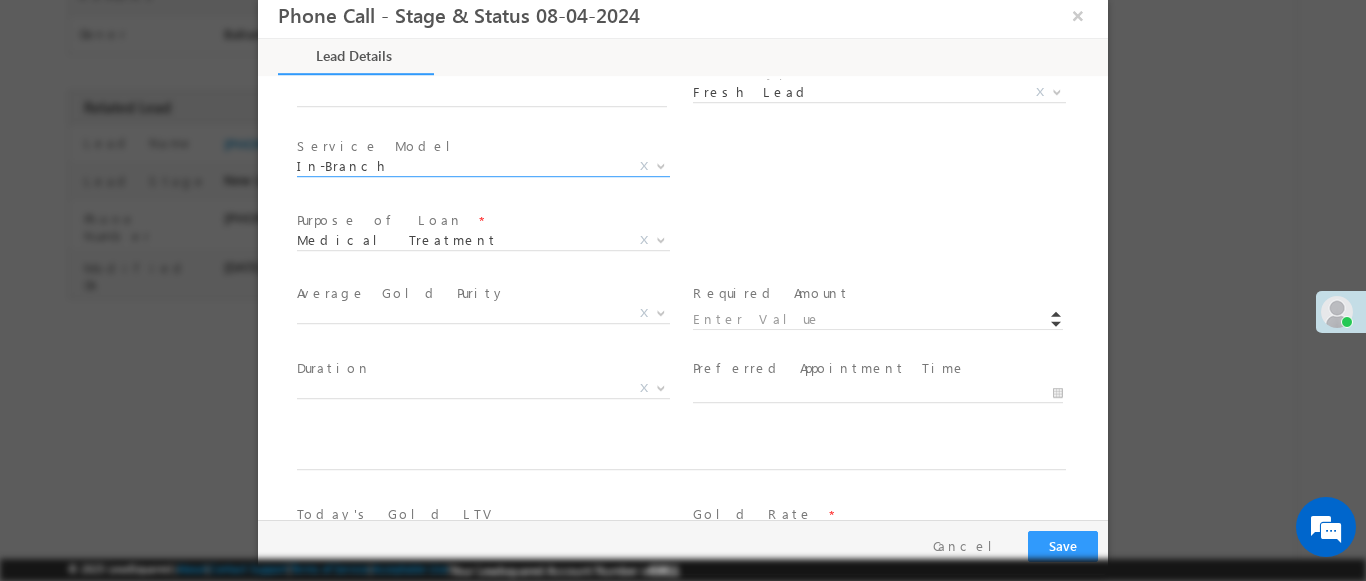 scroll, scrollTop: 1168, scrollLeft: 0, axis: vertical 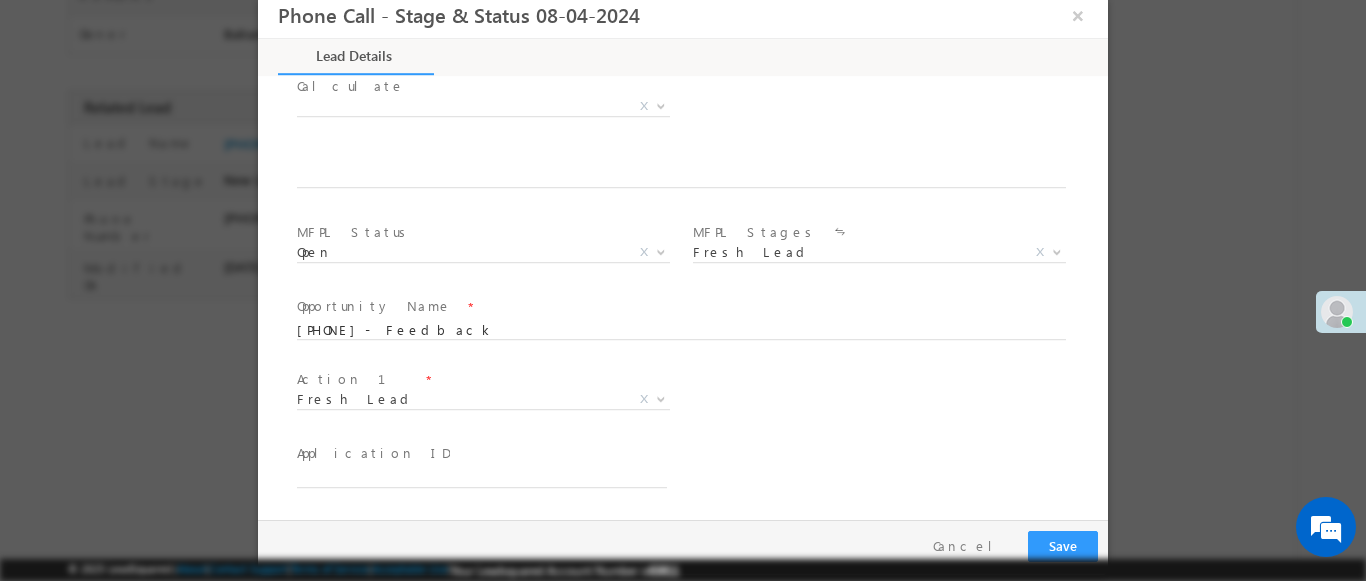 click at bounding box center [661, 398] 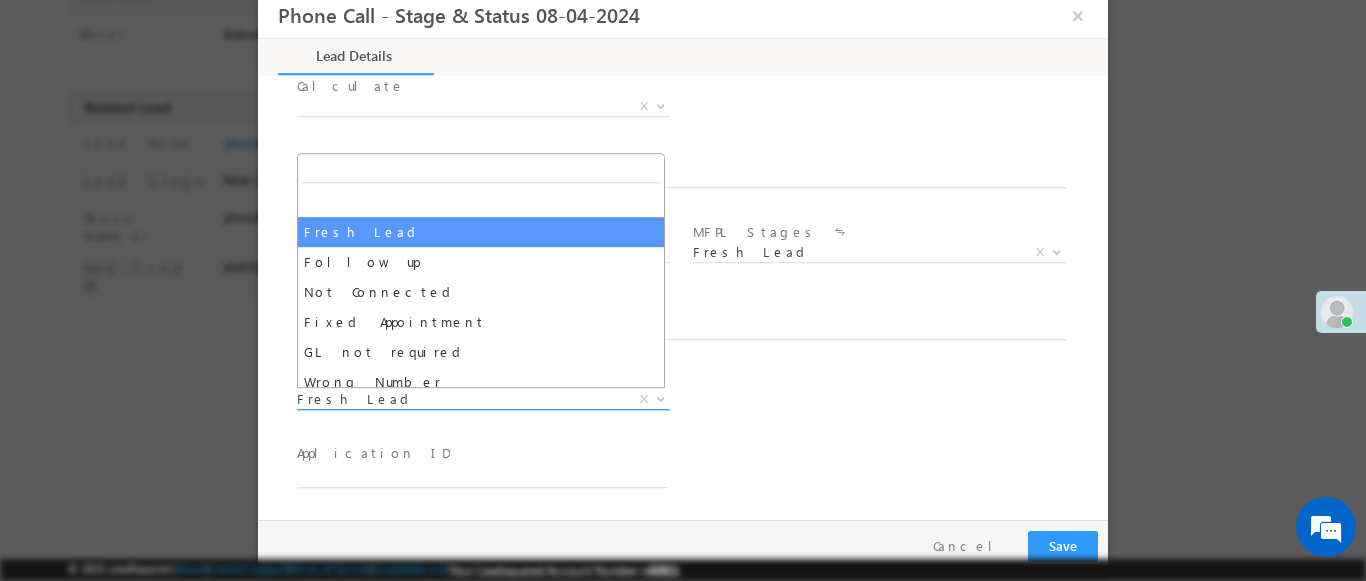select on "Fixed Appointment" 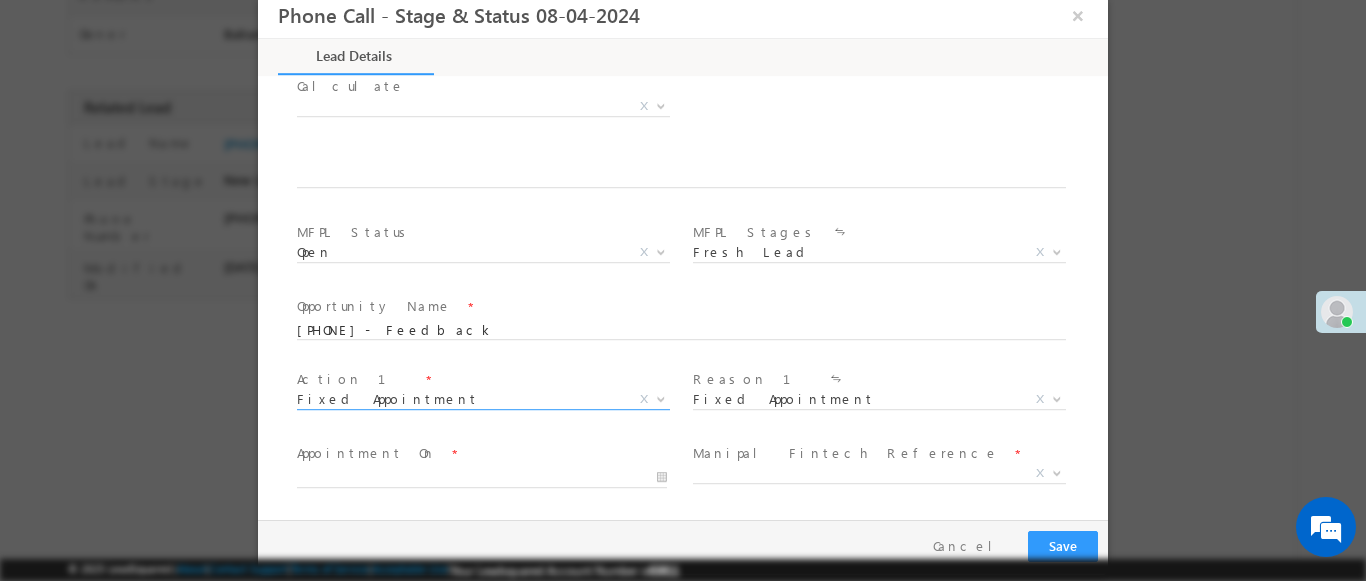 scroll, scrollTop: 3, scrollLeft: 0, axis: vertical 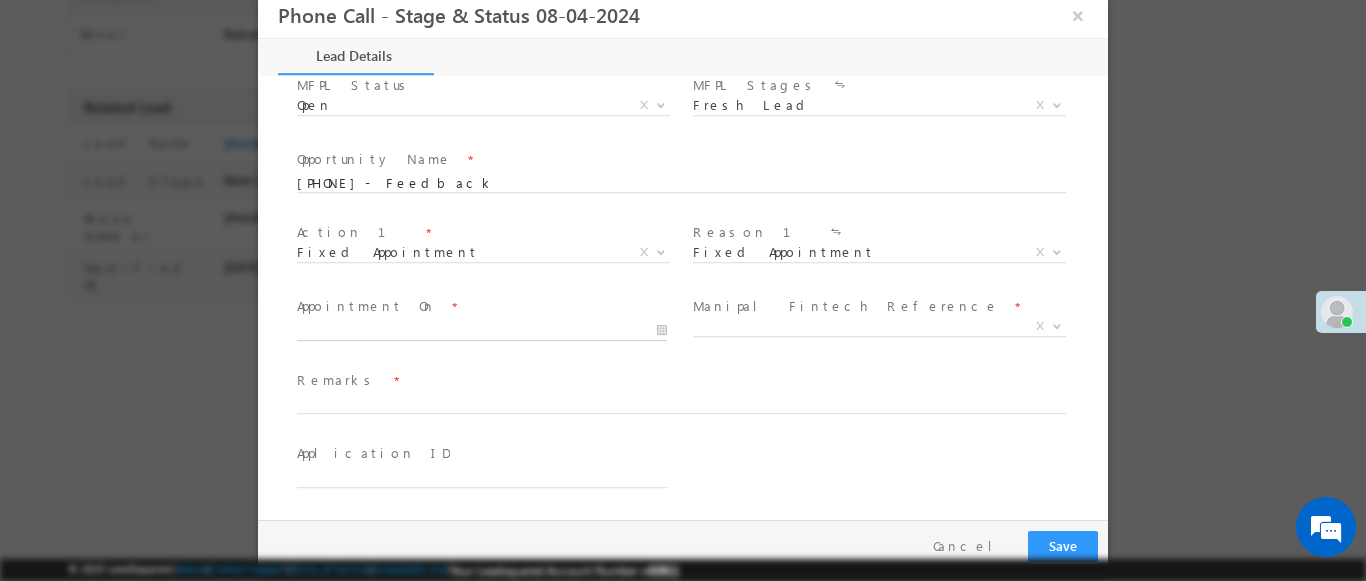 click at bounding box center [482, 331] 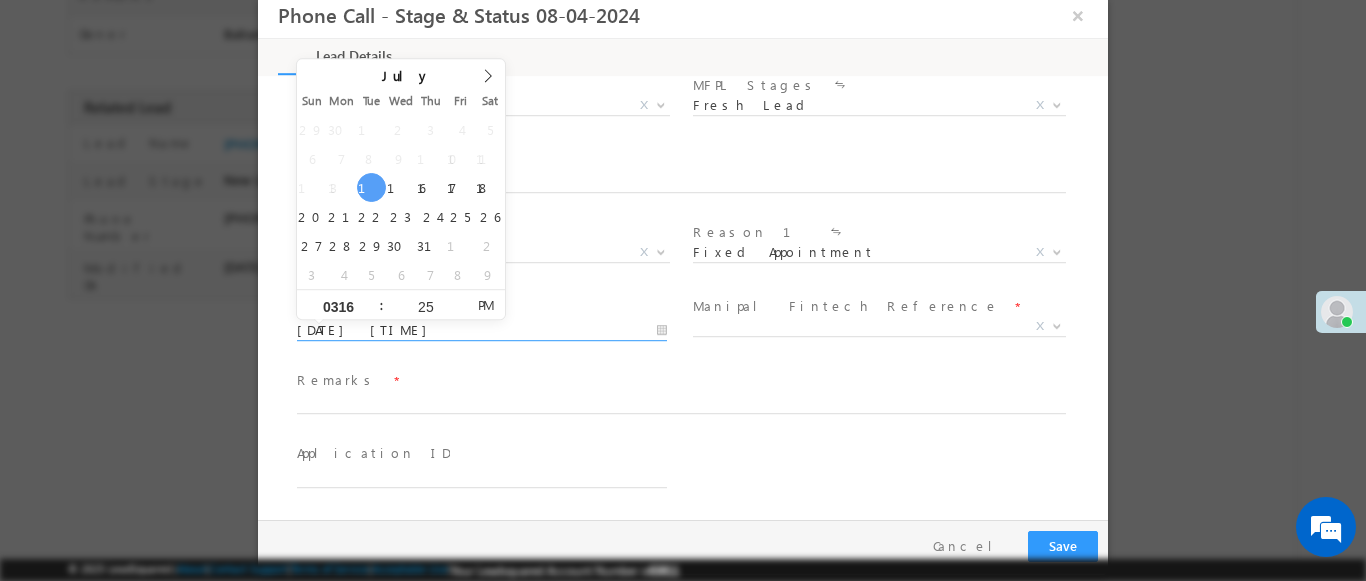 type on "0316" 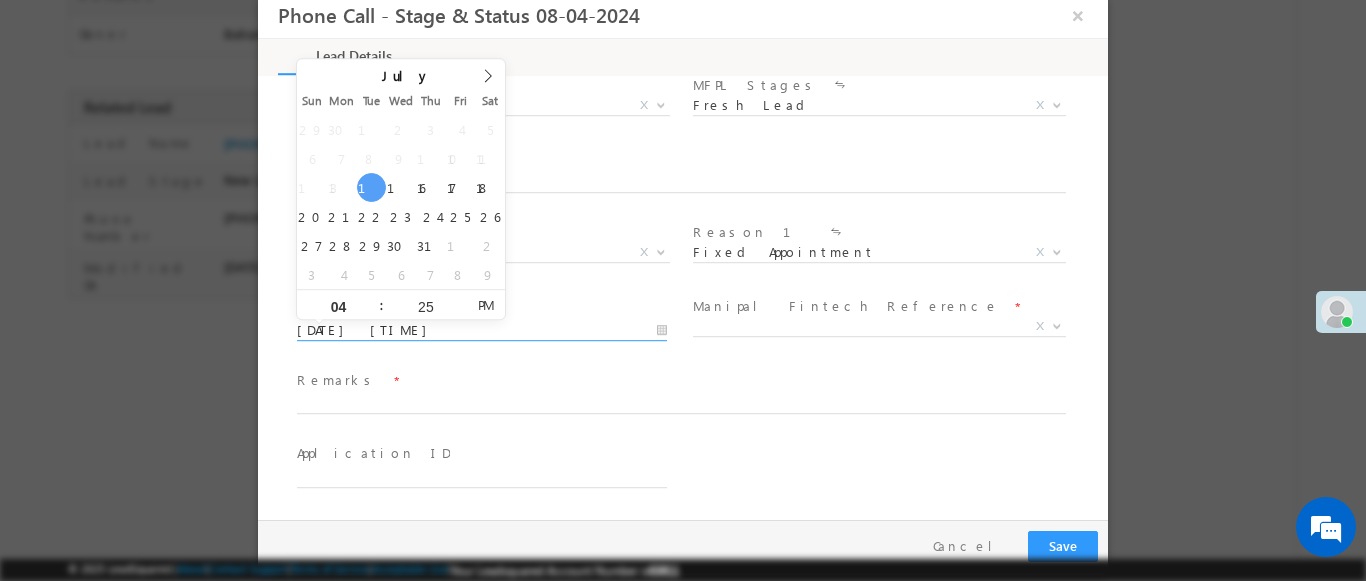 click at bounding box center (1057, 325) 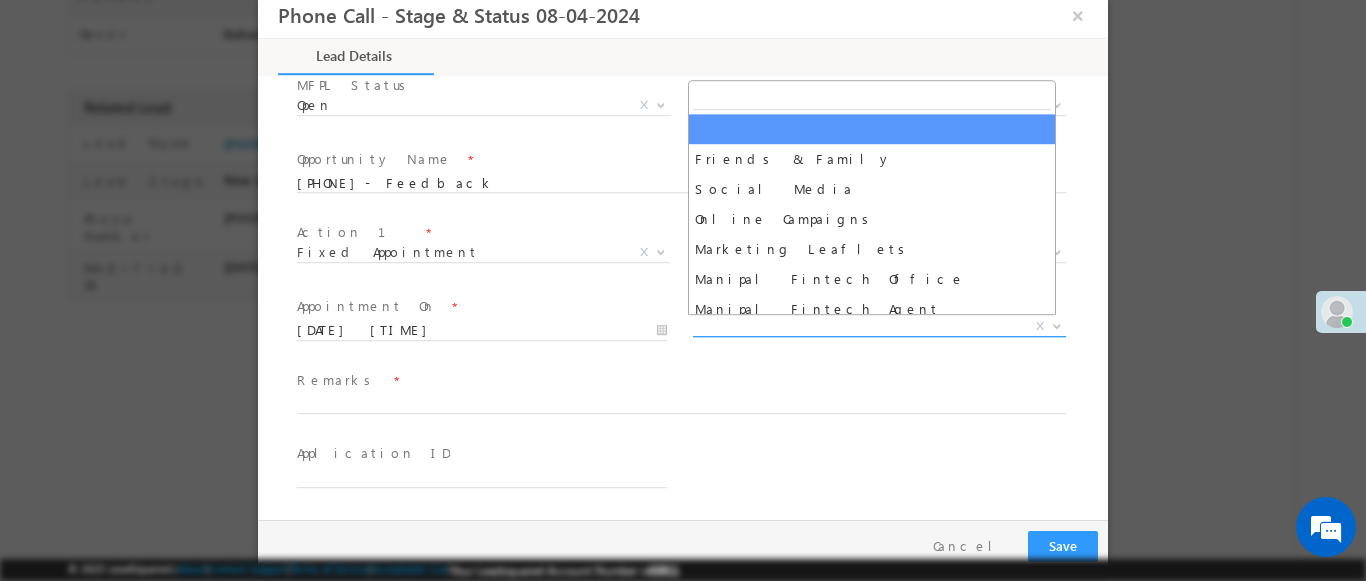 select on "Friends & Family" 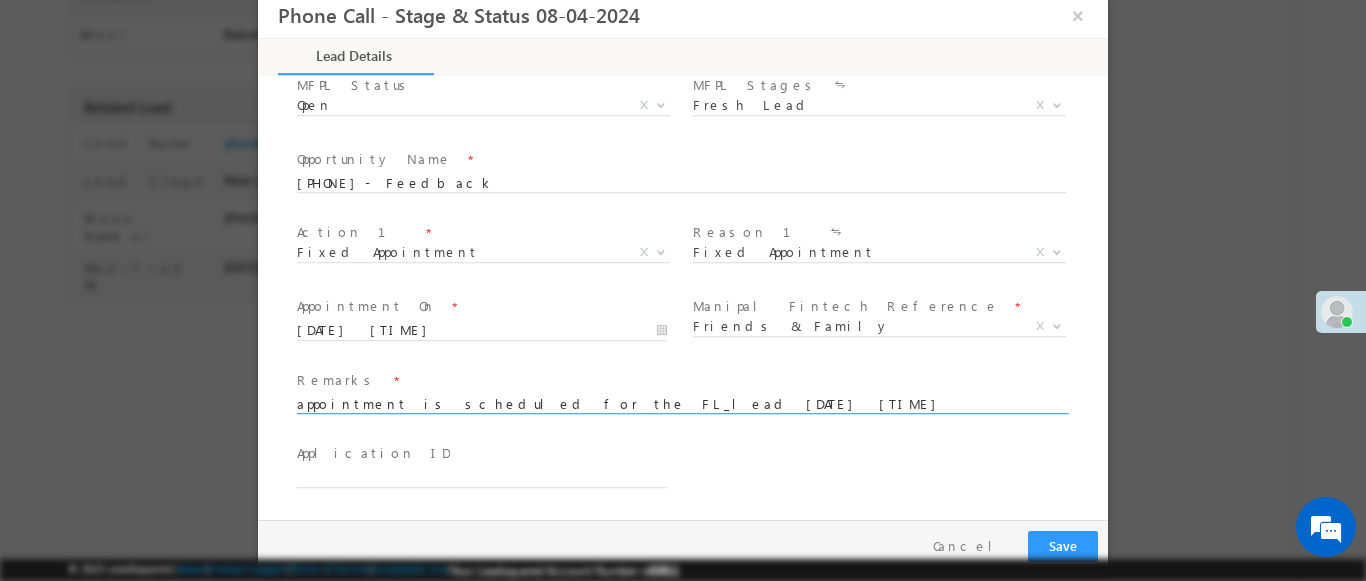 type on "appointment is scheduled for the FL_lead [DATE] [TIME]" 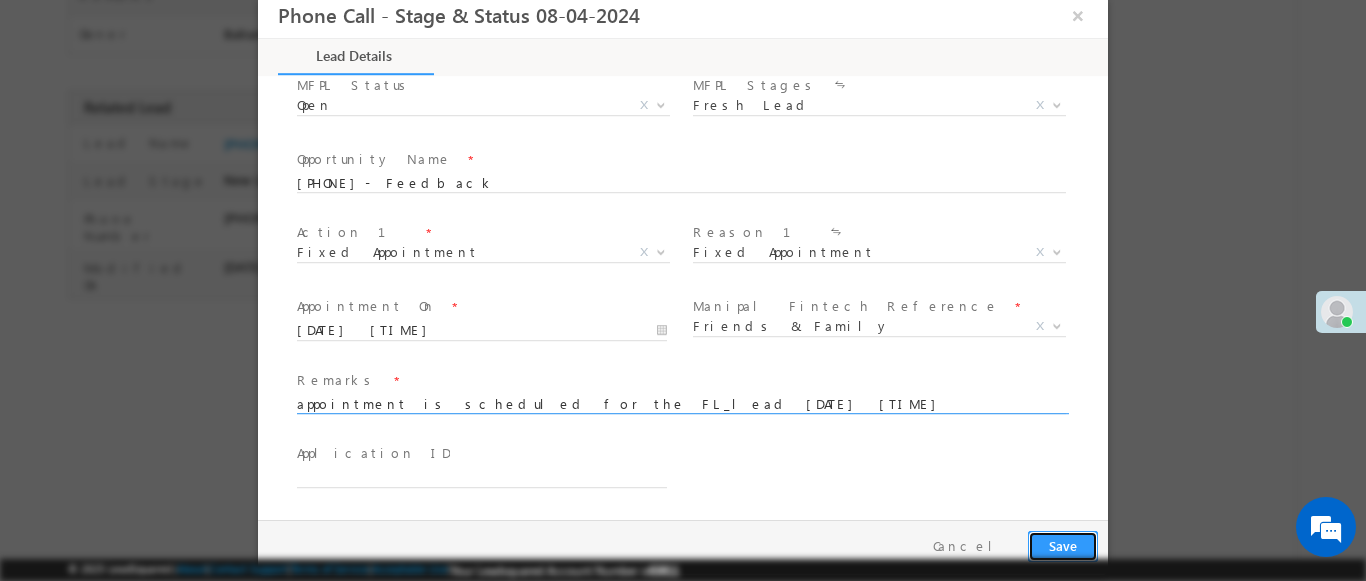 click on "Save" at bounding box center [1063, 546] 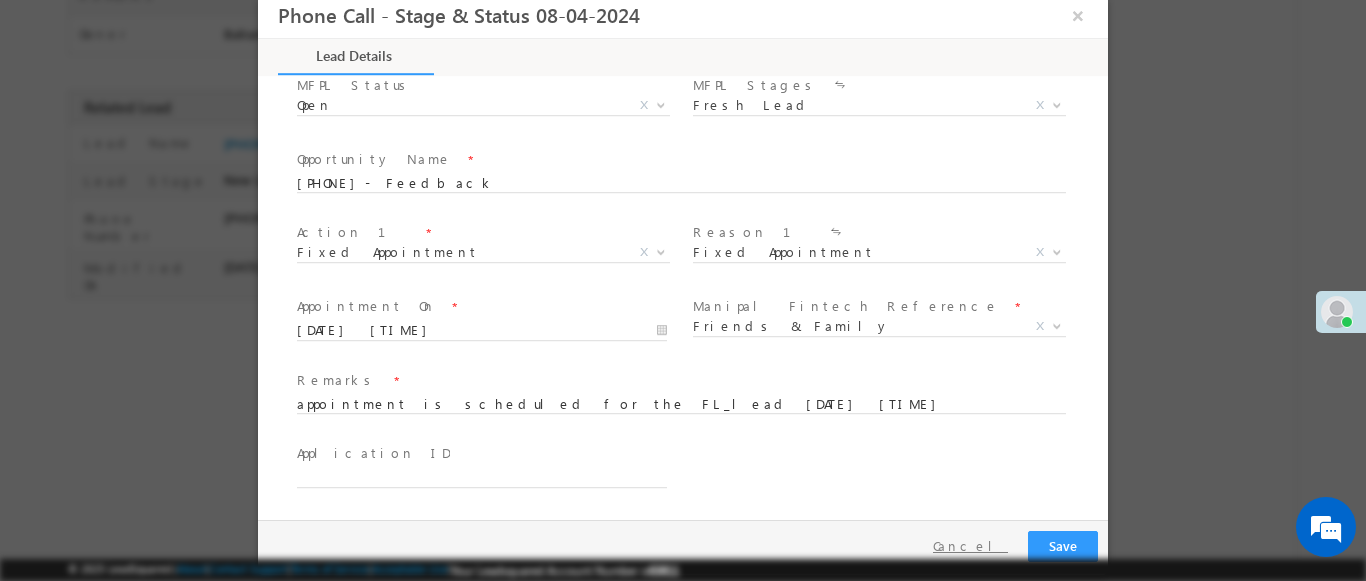 click on "Cancel" at bounding box center [970, 546] 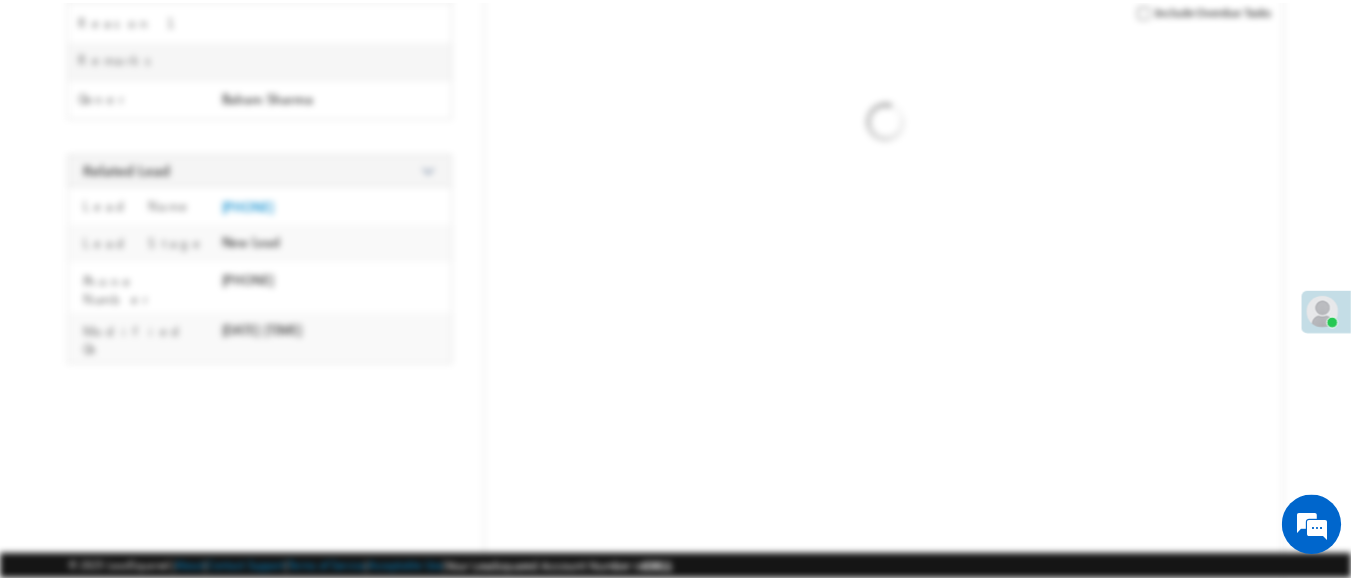 scroll, scrollTop: 419, scrollLeft: 0, axis: vertical 